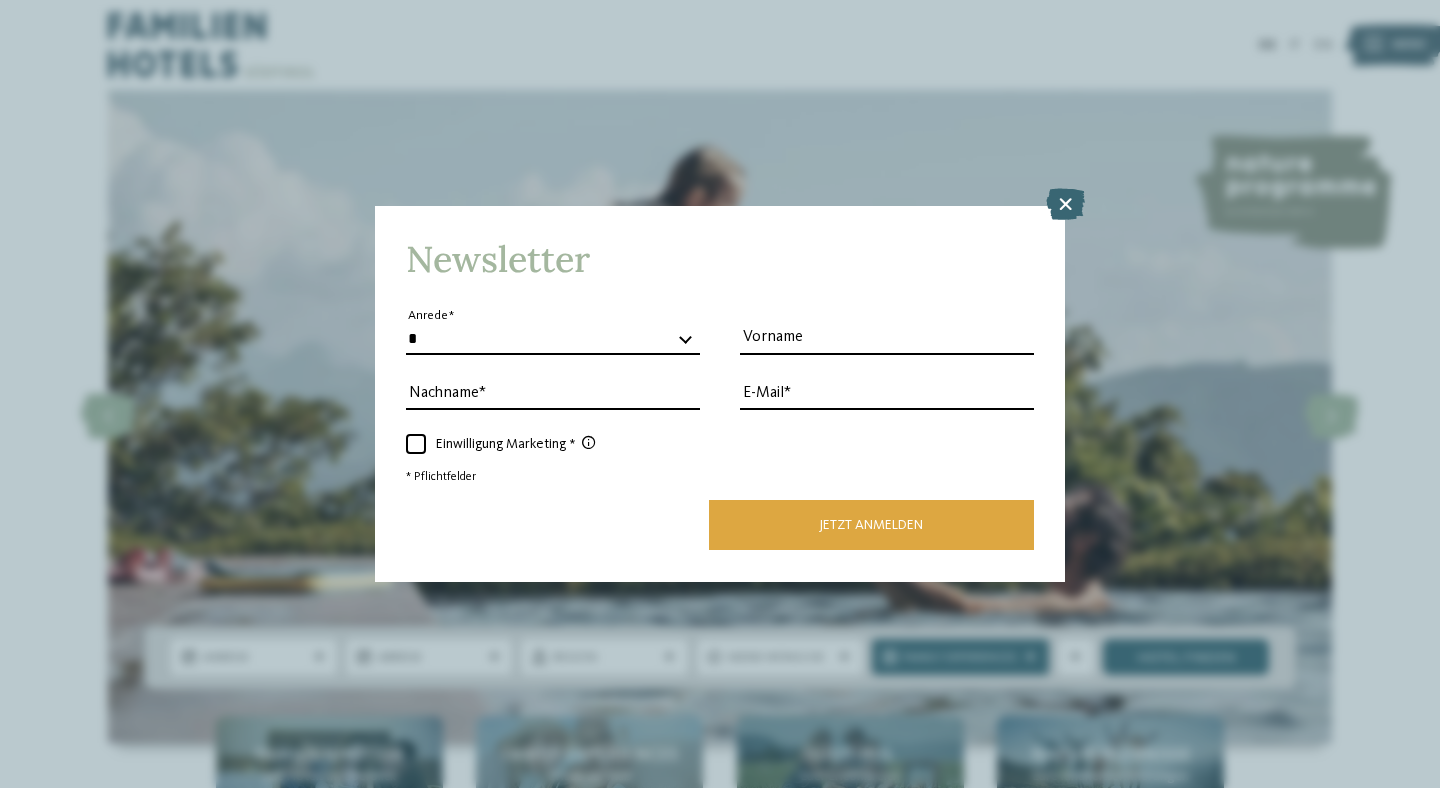 scroll, scrollTop: 0, scrollLeft: 0, axis: both 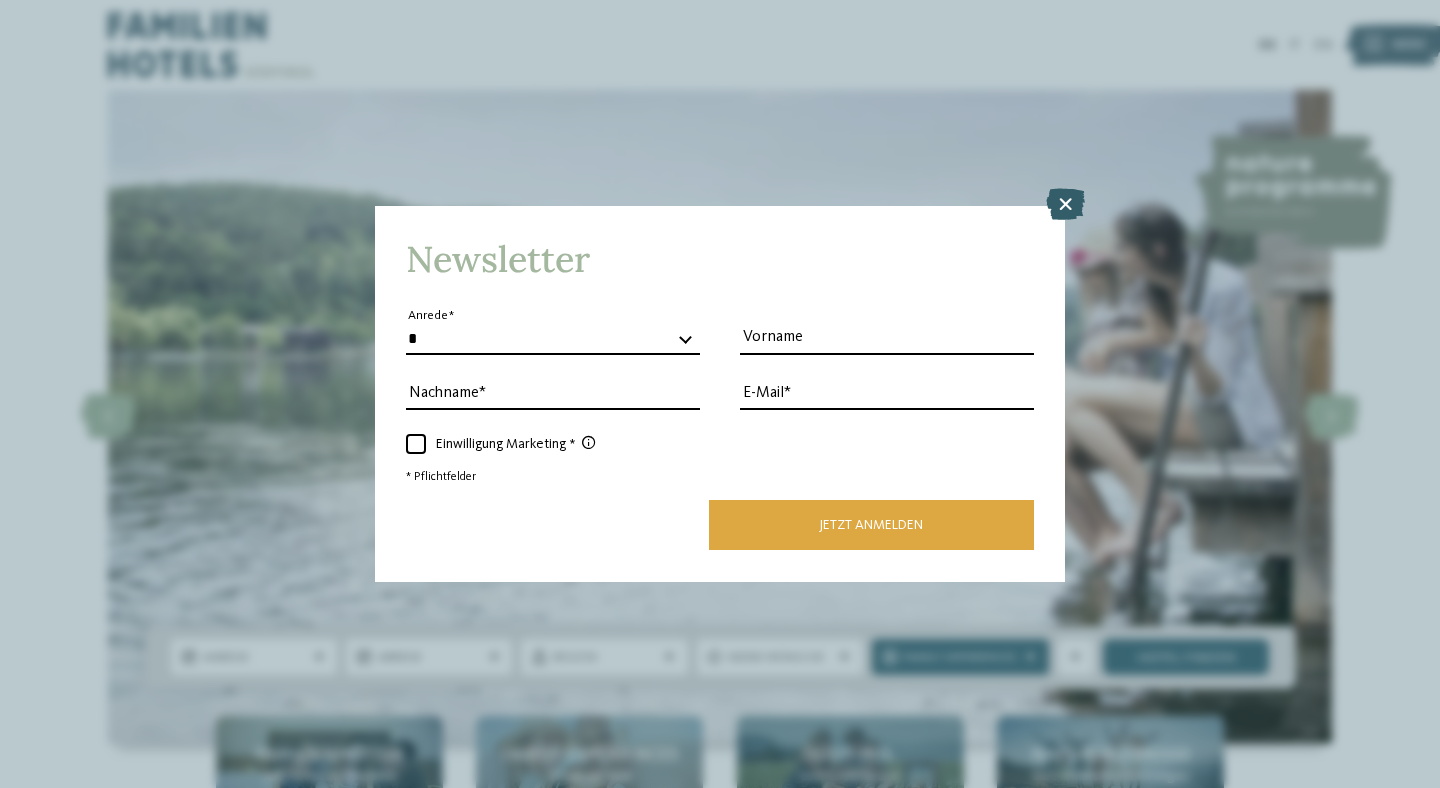 click at bounding box center (1065, 205) 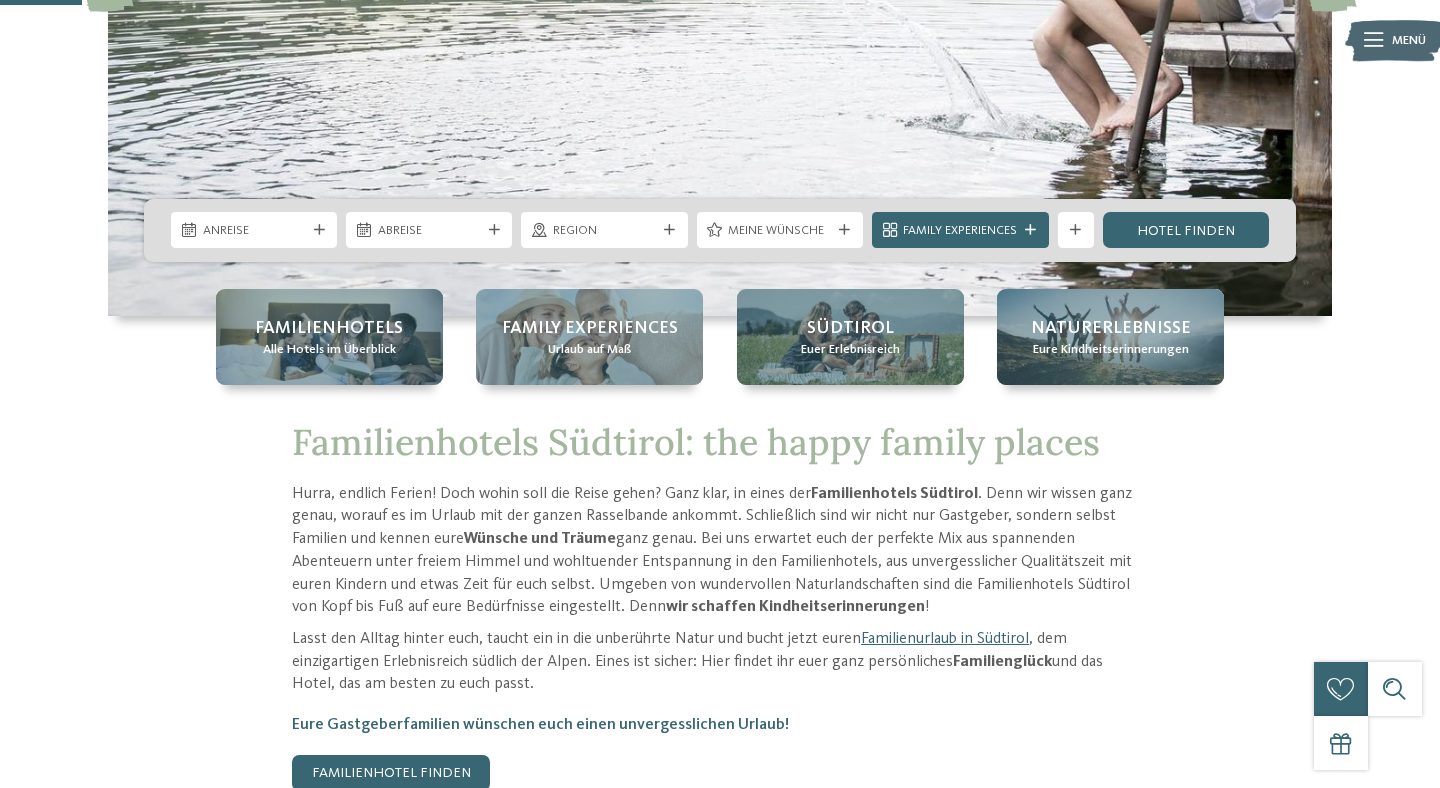scroll, scrollTop: 441, scrollLeft: 0, axis: vertical 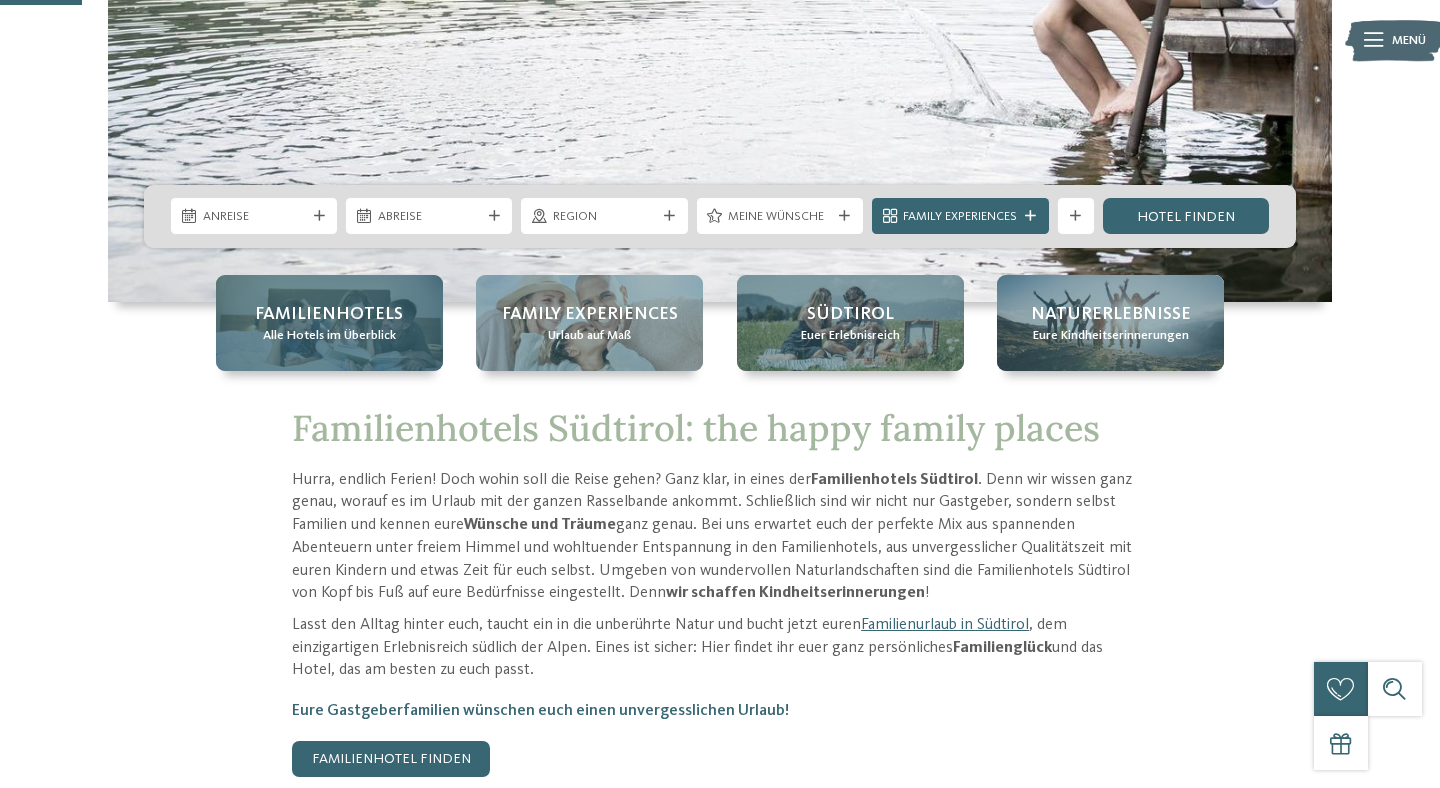 click on "Familienhotels" at bounding box center (329, 314) 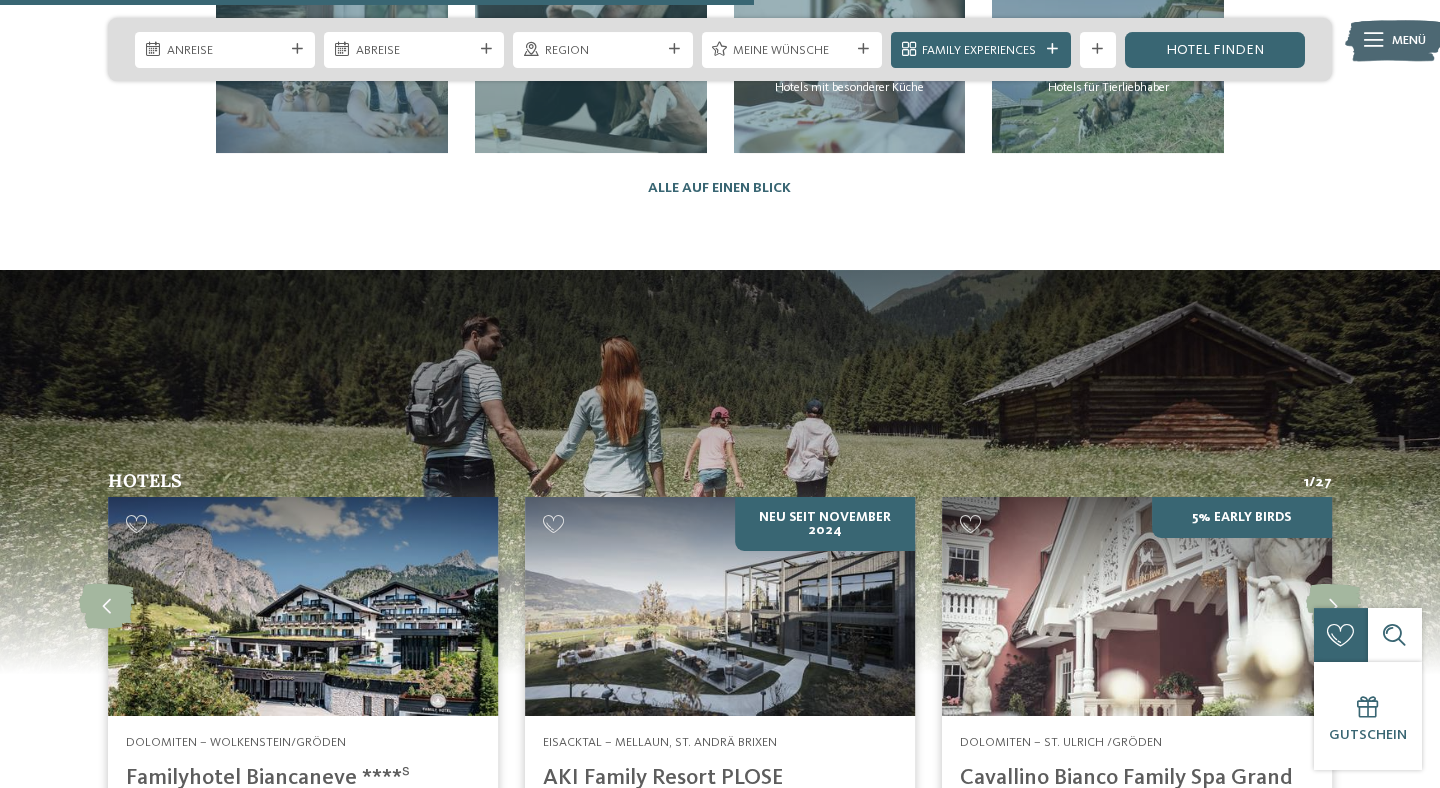 scroll, scrollTop: 4333, scrollLeft: 0, axis: vertical 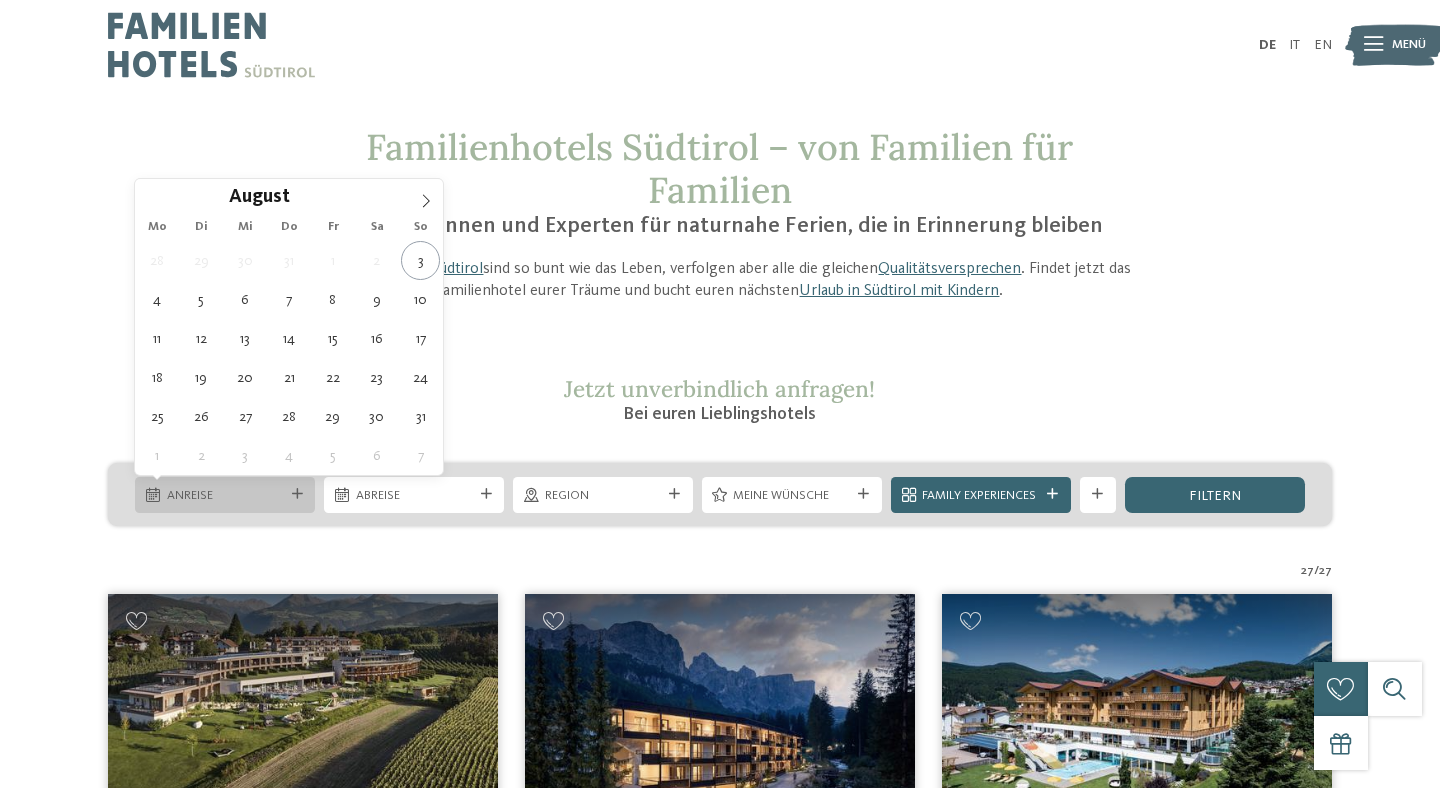 click on "Anreise" at bounding box center [225, 496] 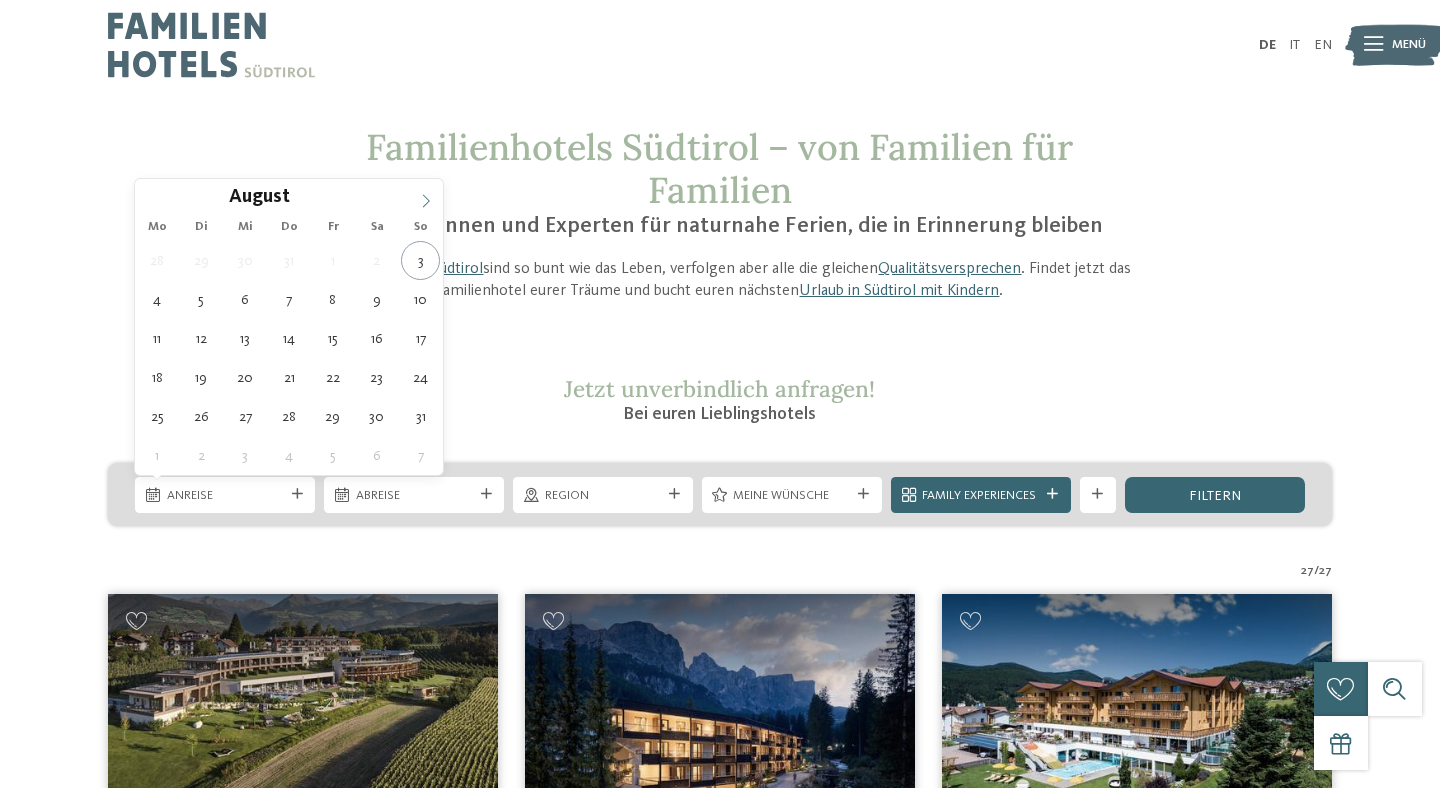 click at bounding box center [426, 196] 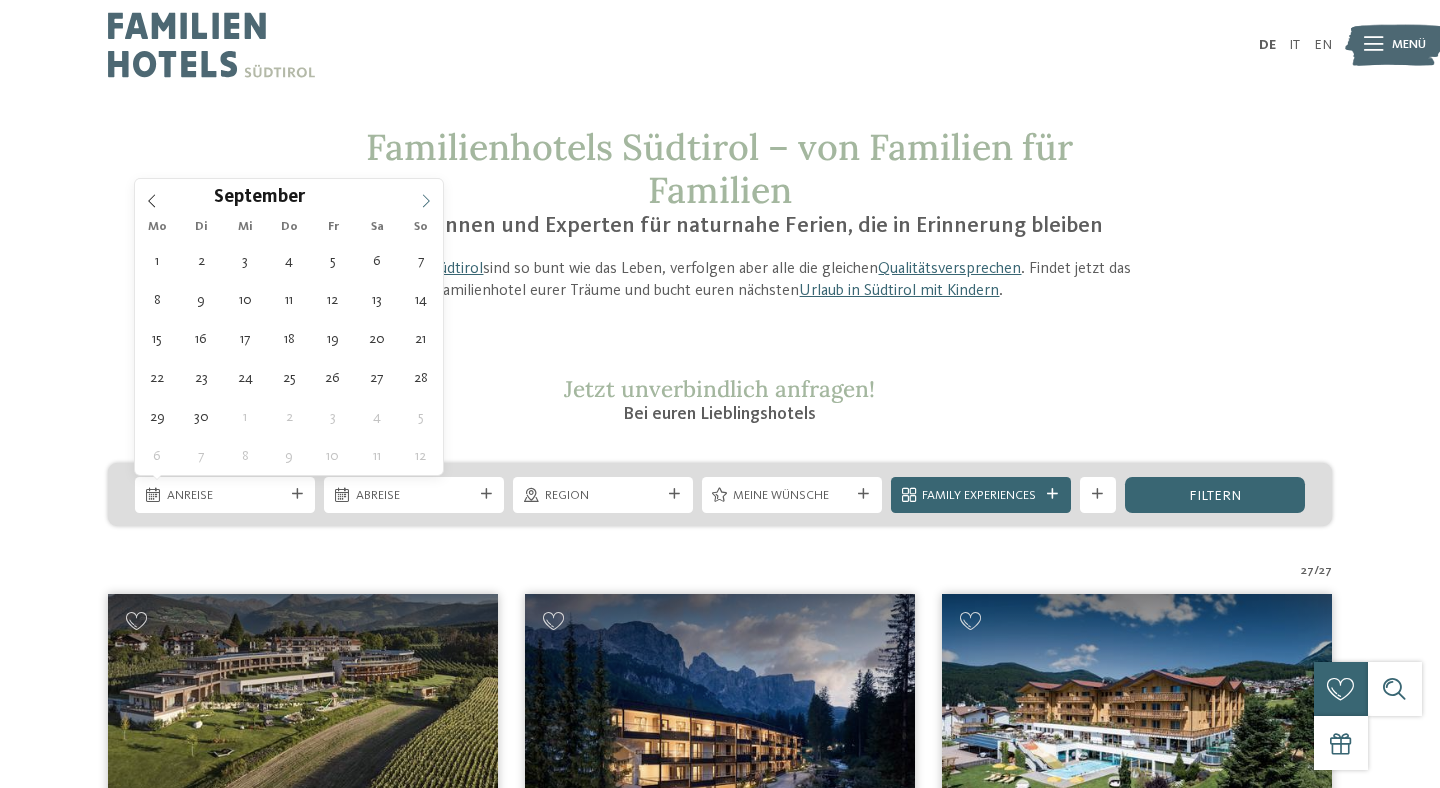 click at bounding box center (426, 196) 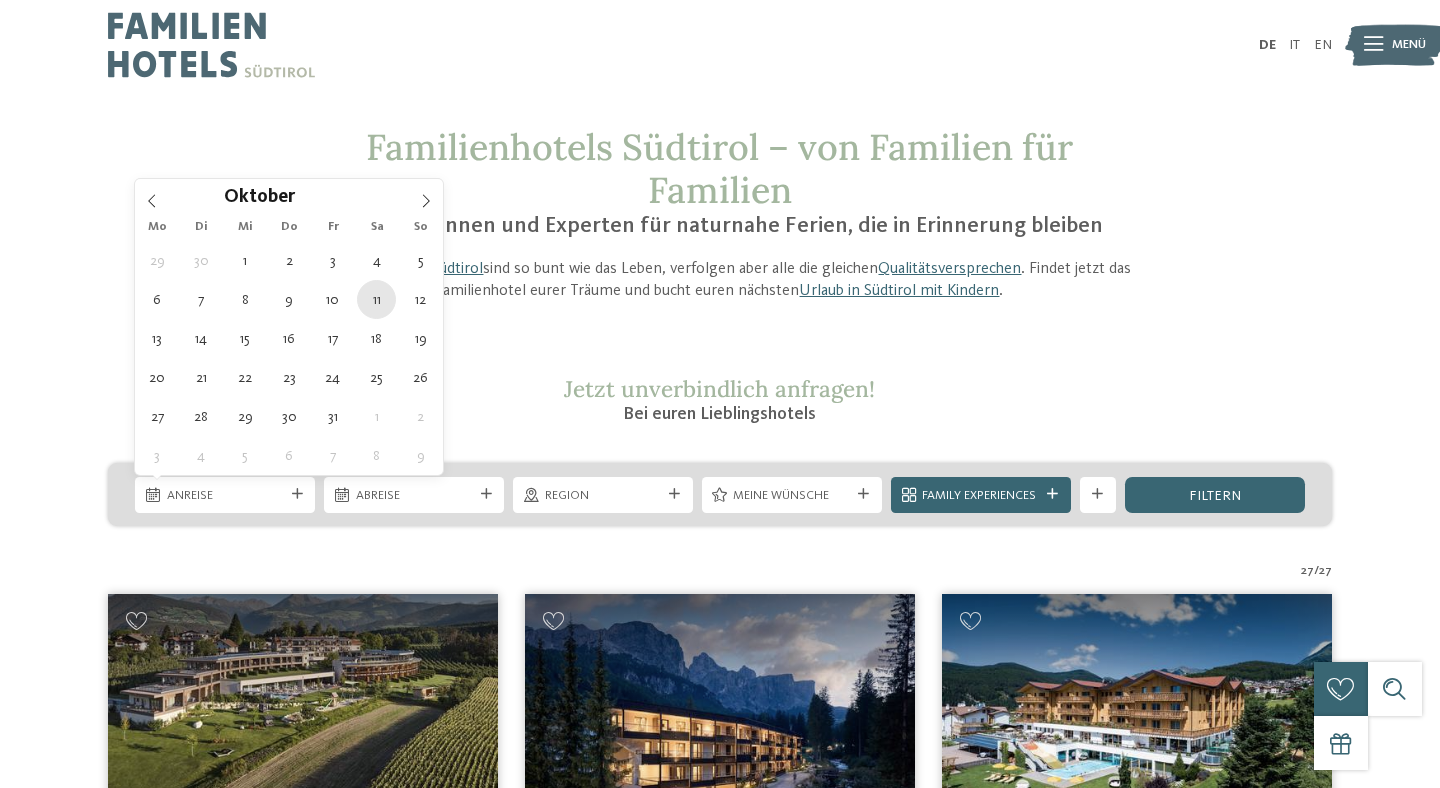 type on "11.10.2025" 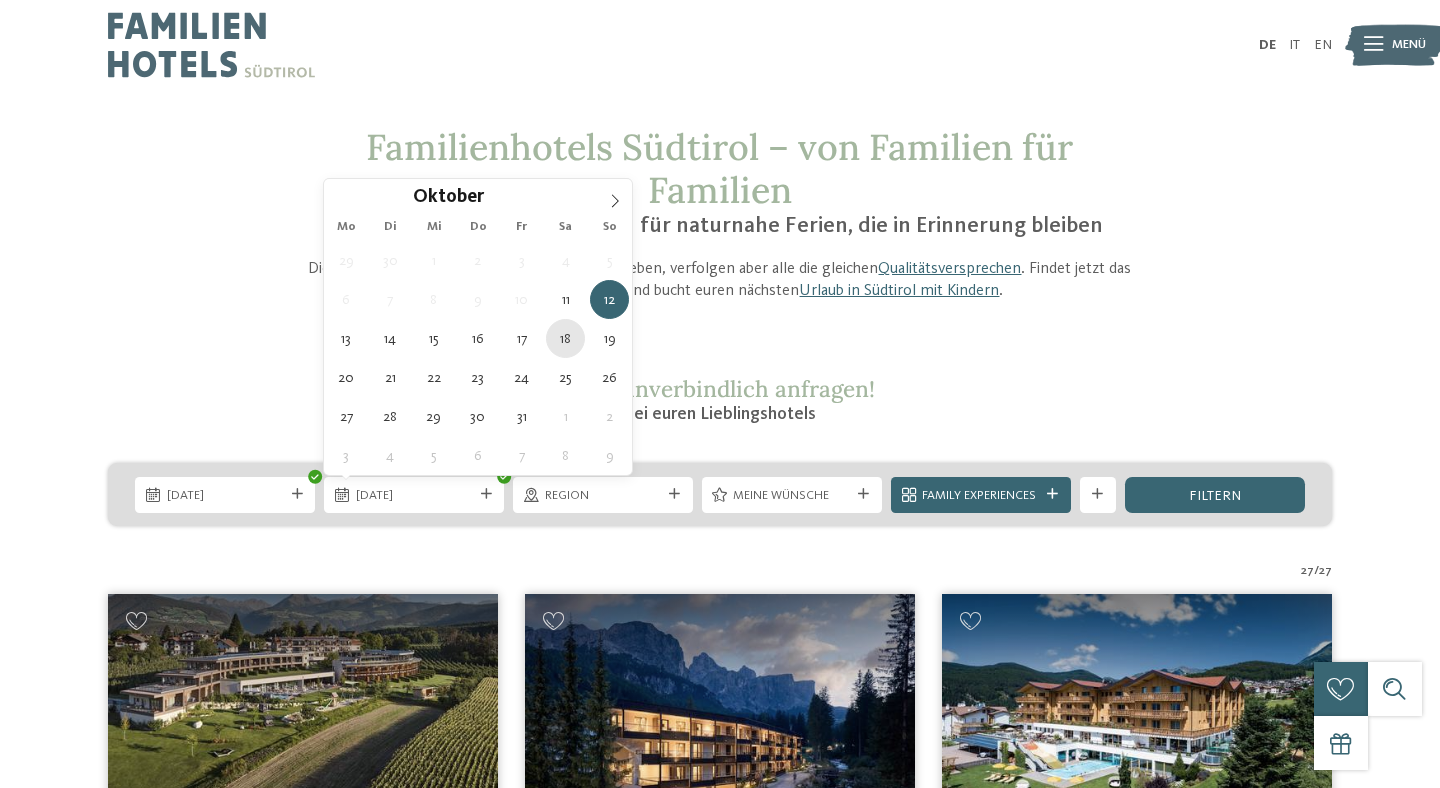 type on "18.10.2025" 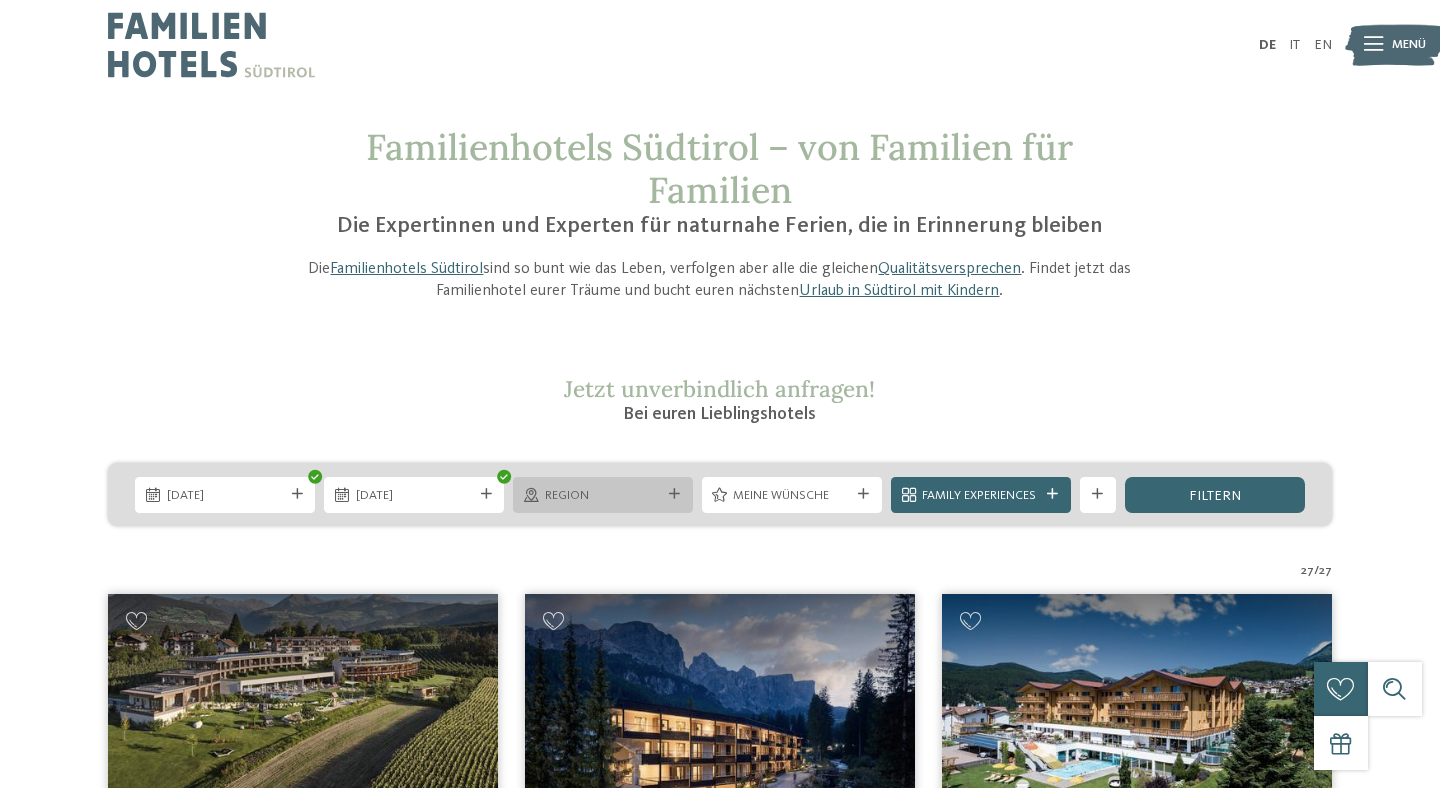click on "Region" at bounding box center (603, 496) 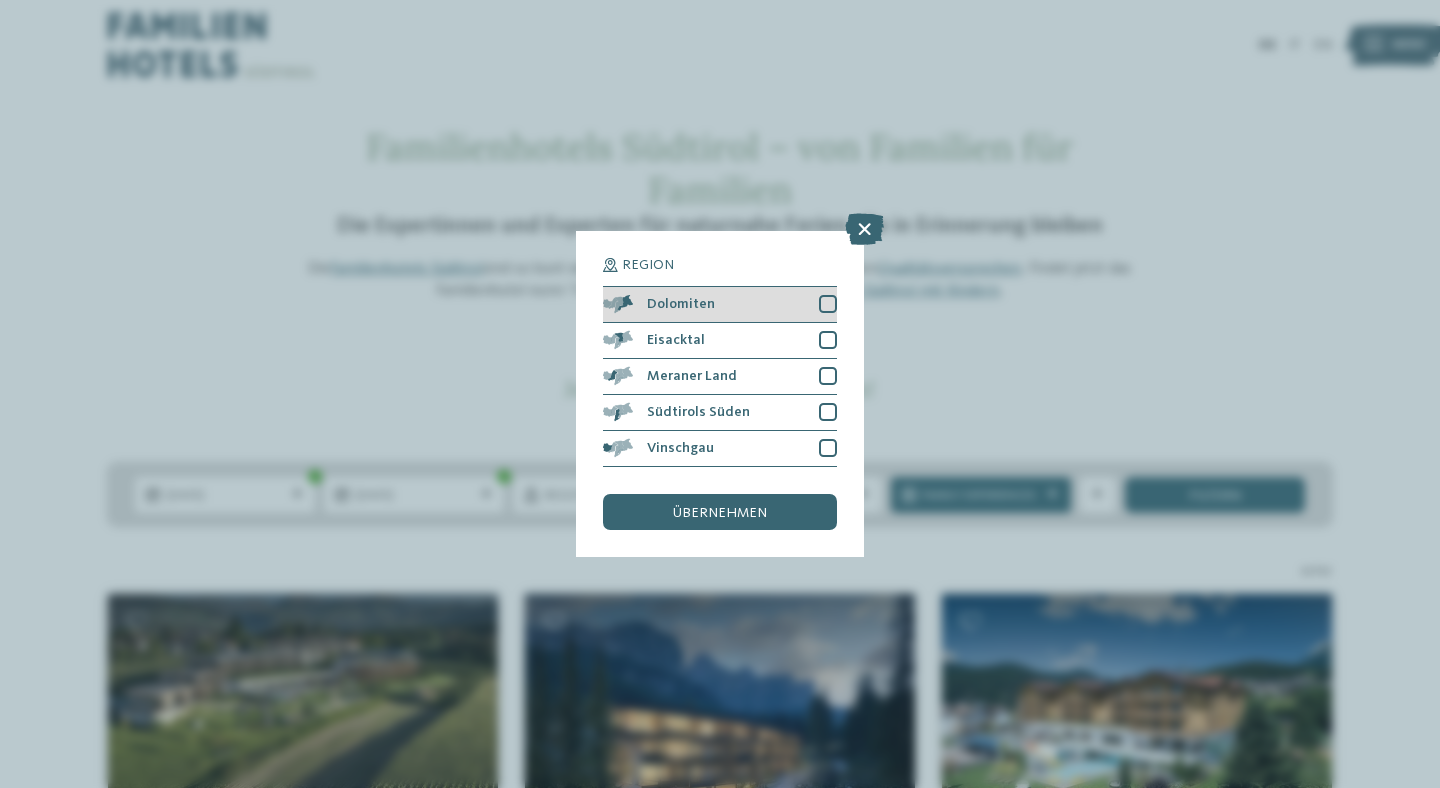 click at bounding box center (828, 304) 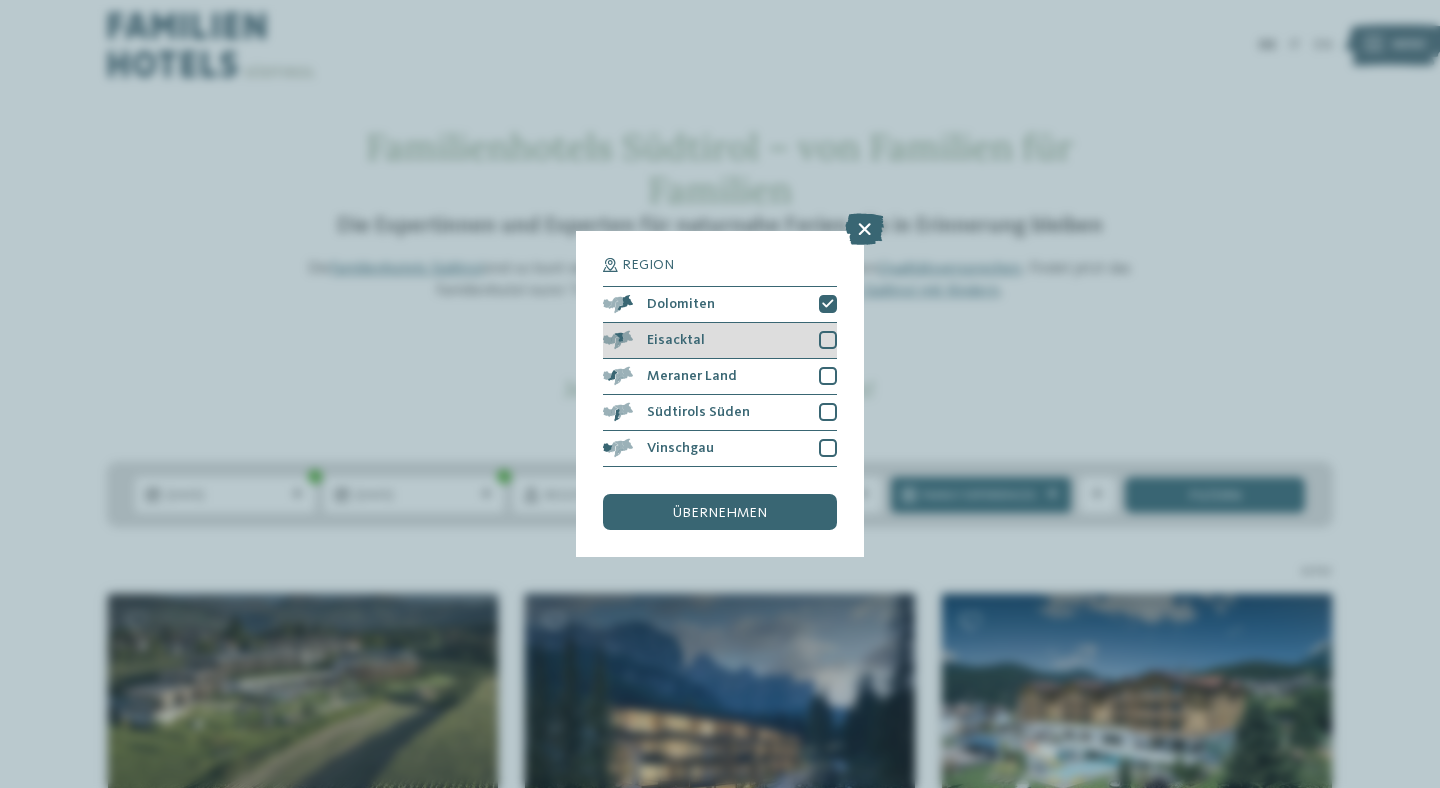 click at bounding box center (828, 340) 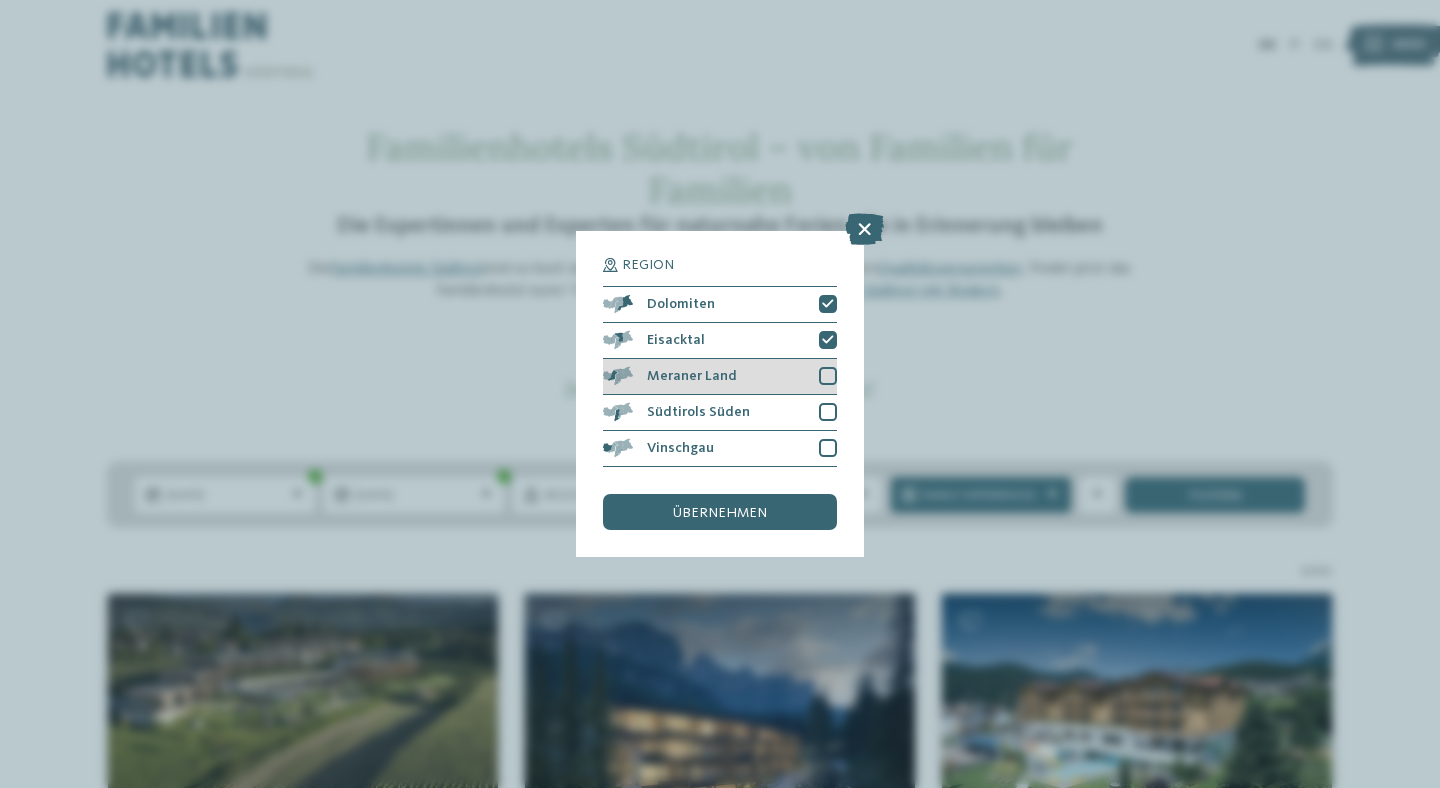 click at bounding box center [828, 376] 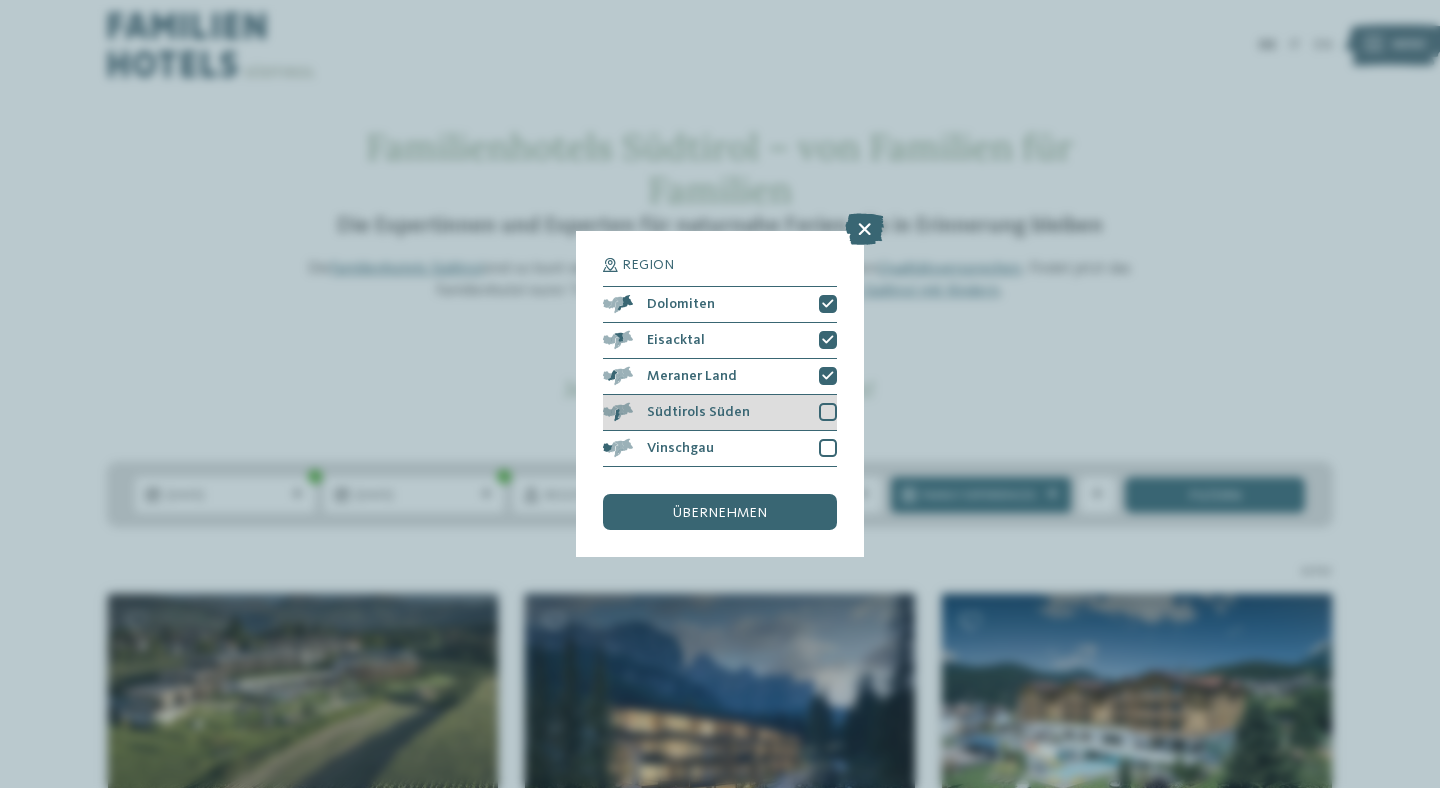 click at bounding box center [828, 412] 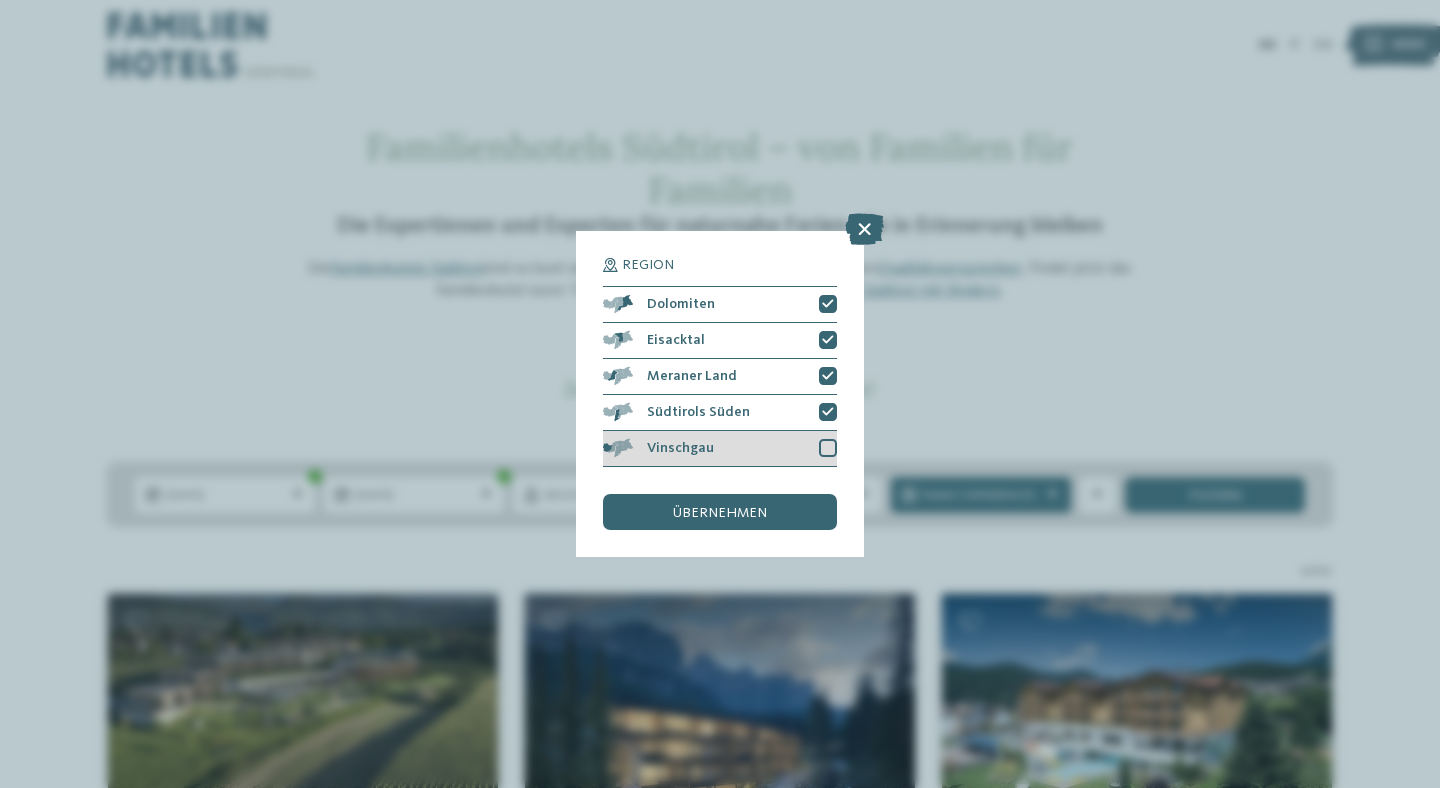 click at bounding box center (828, 448) 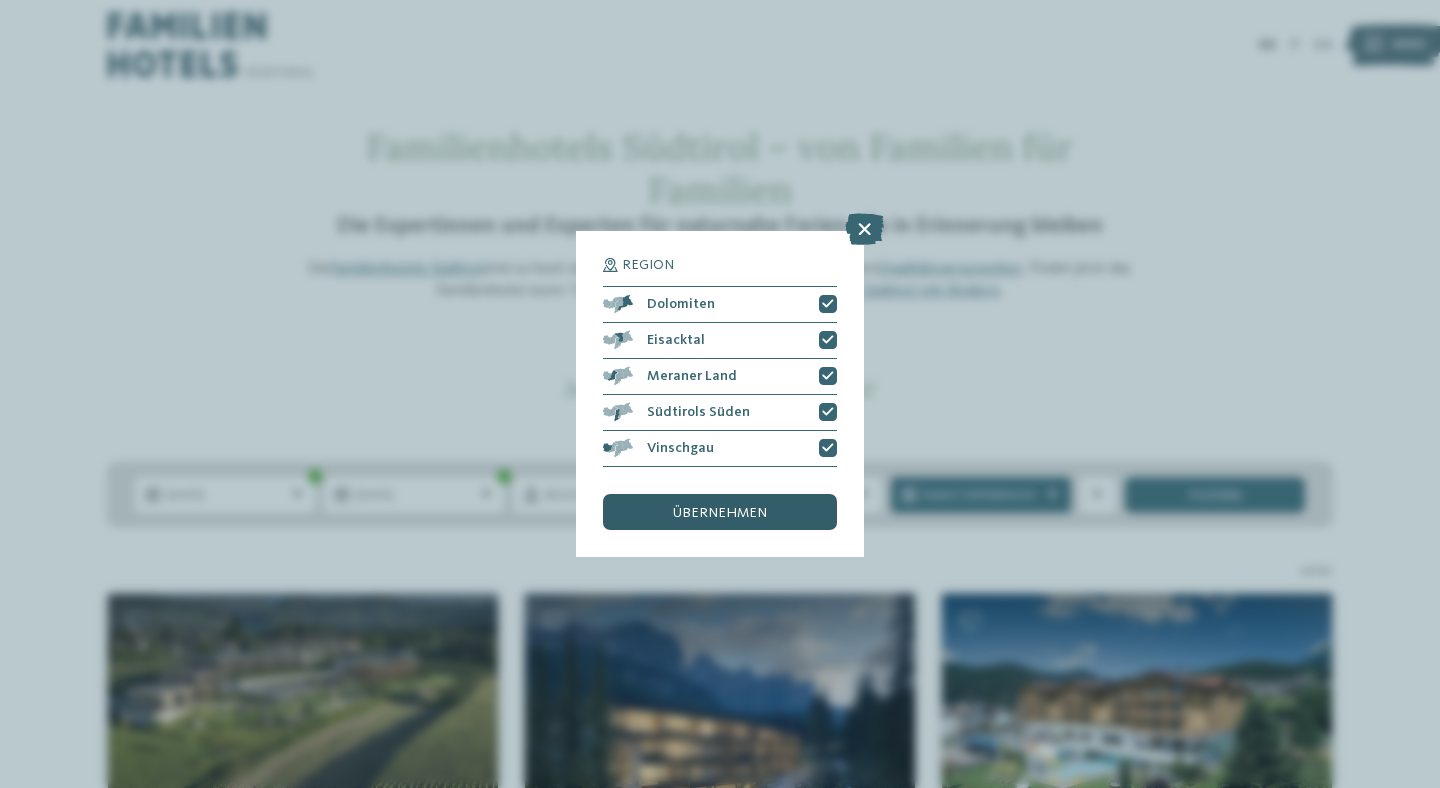 click on "übernehmen" at bounding box center [720, 513] 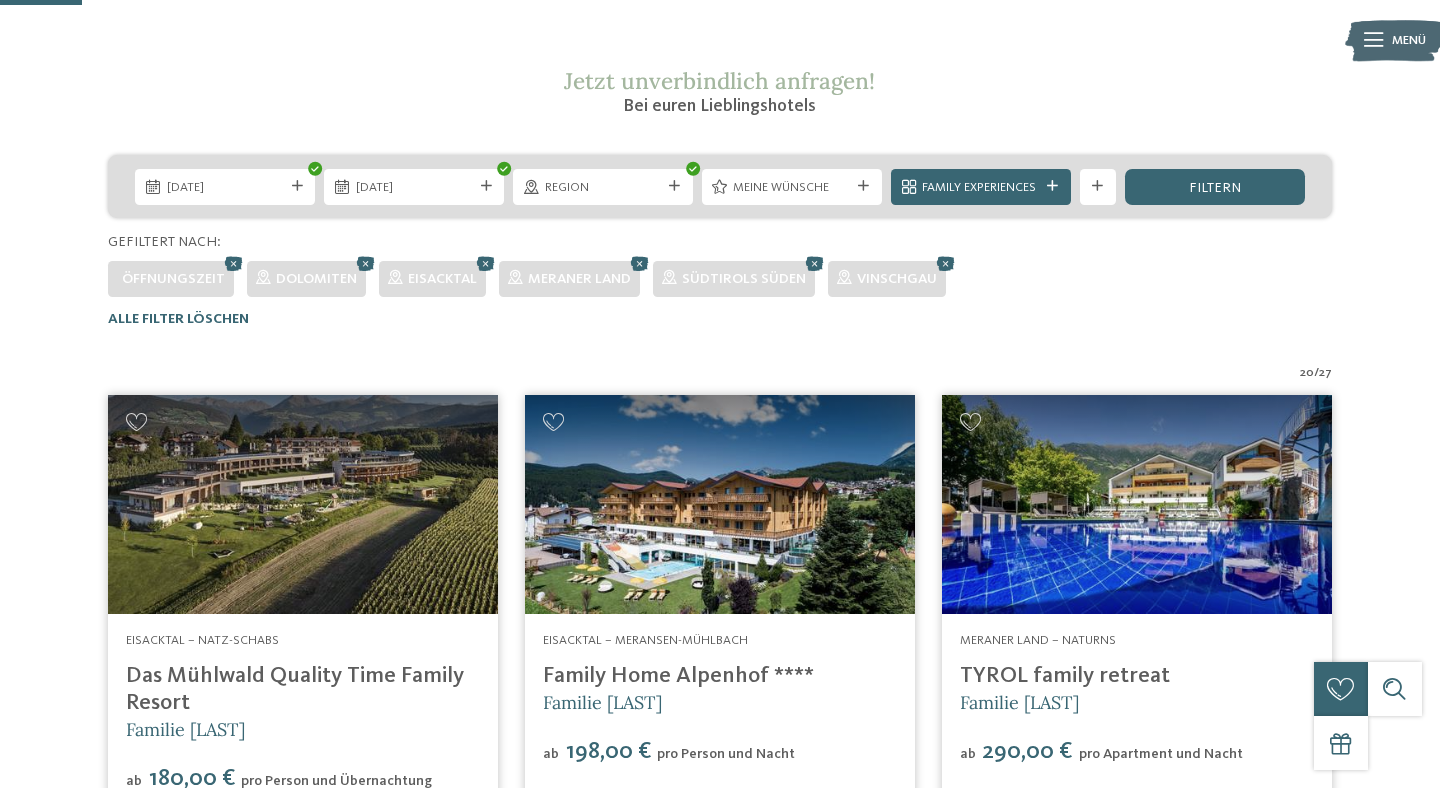 scroll, scrollTop: 300, scrollLeft: 0, axis: vertical 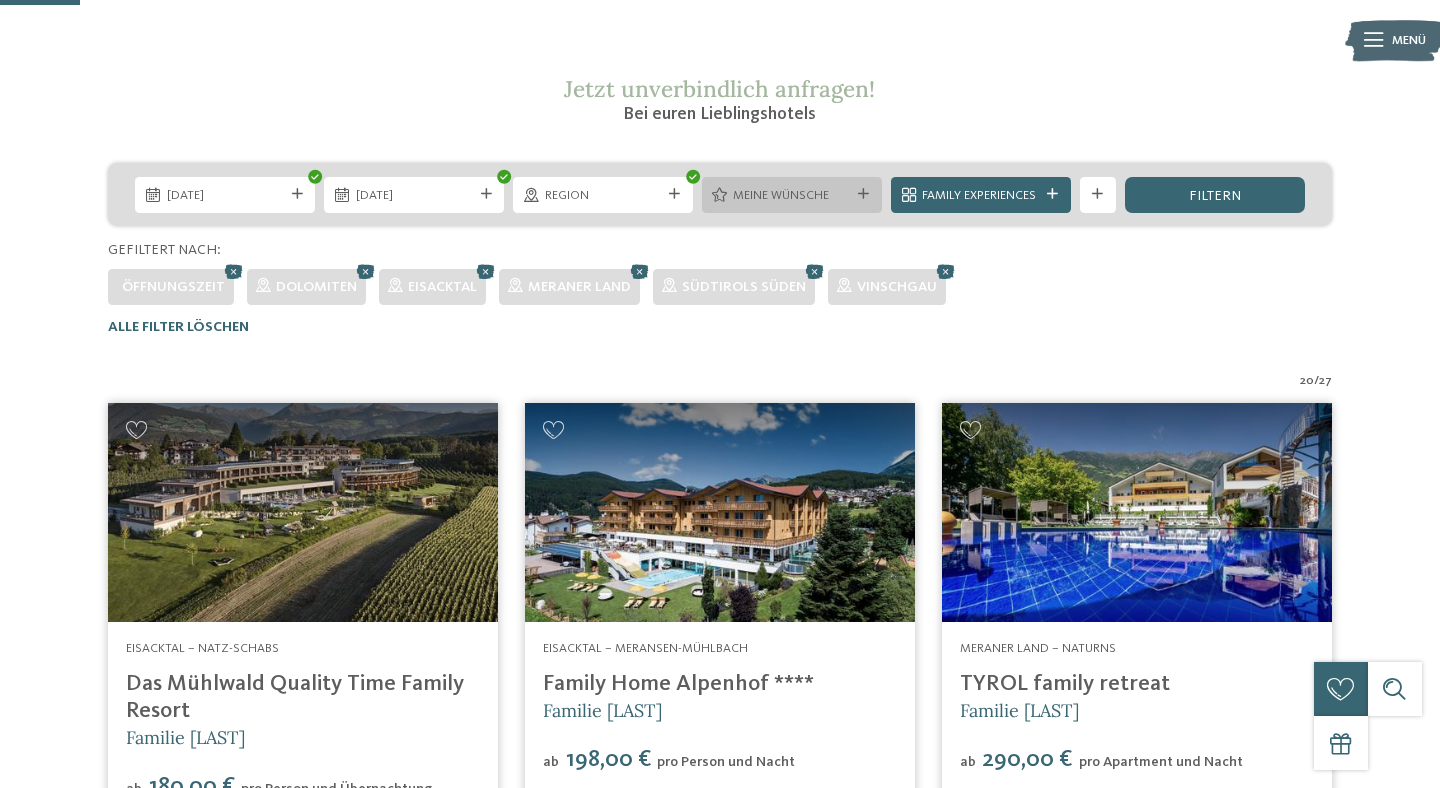 click on "Meine Wünsche" at bounding box center [791, 196] 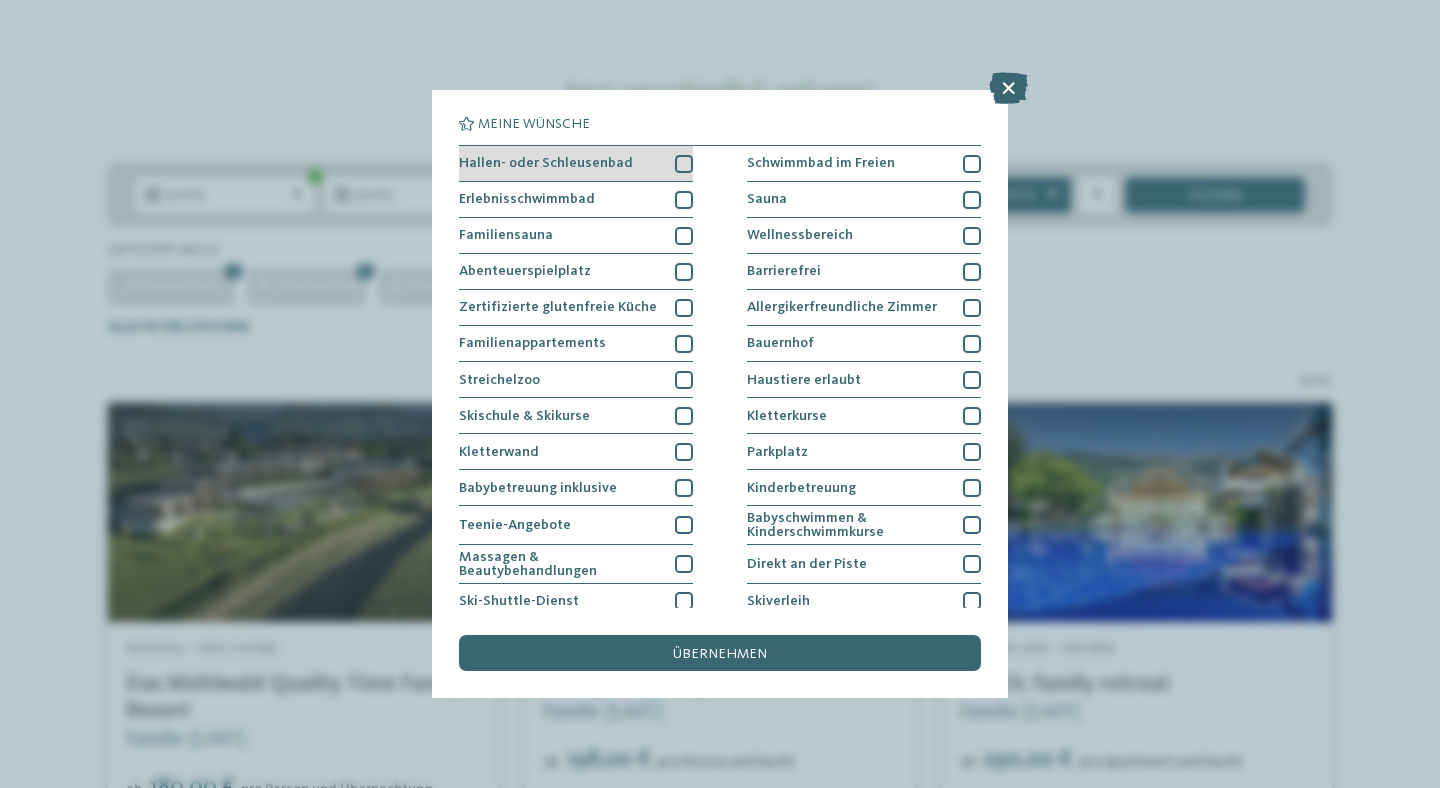 click at bounding box center (684, 164) 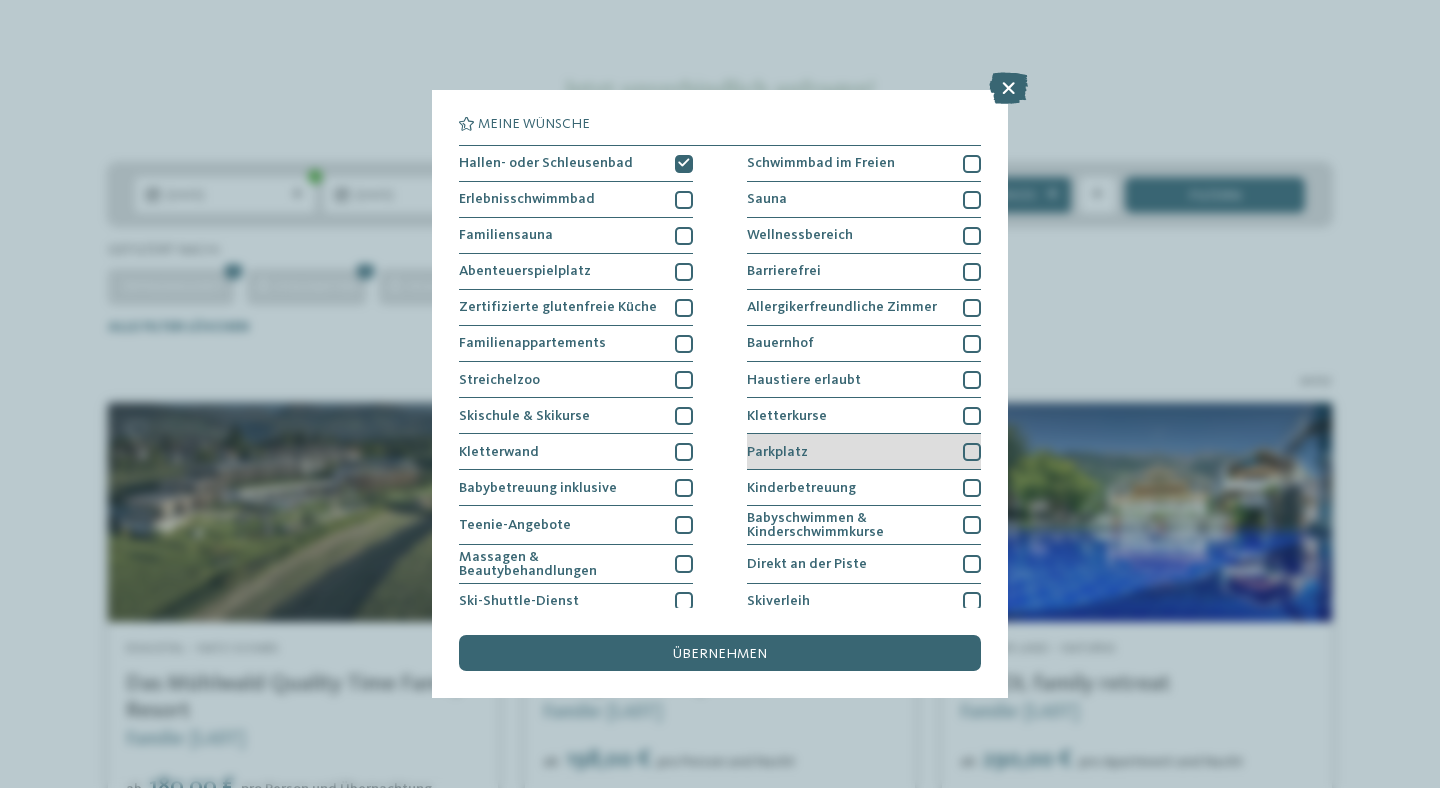 click at bounding box center [972, 452] 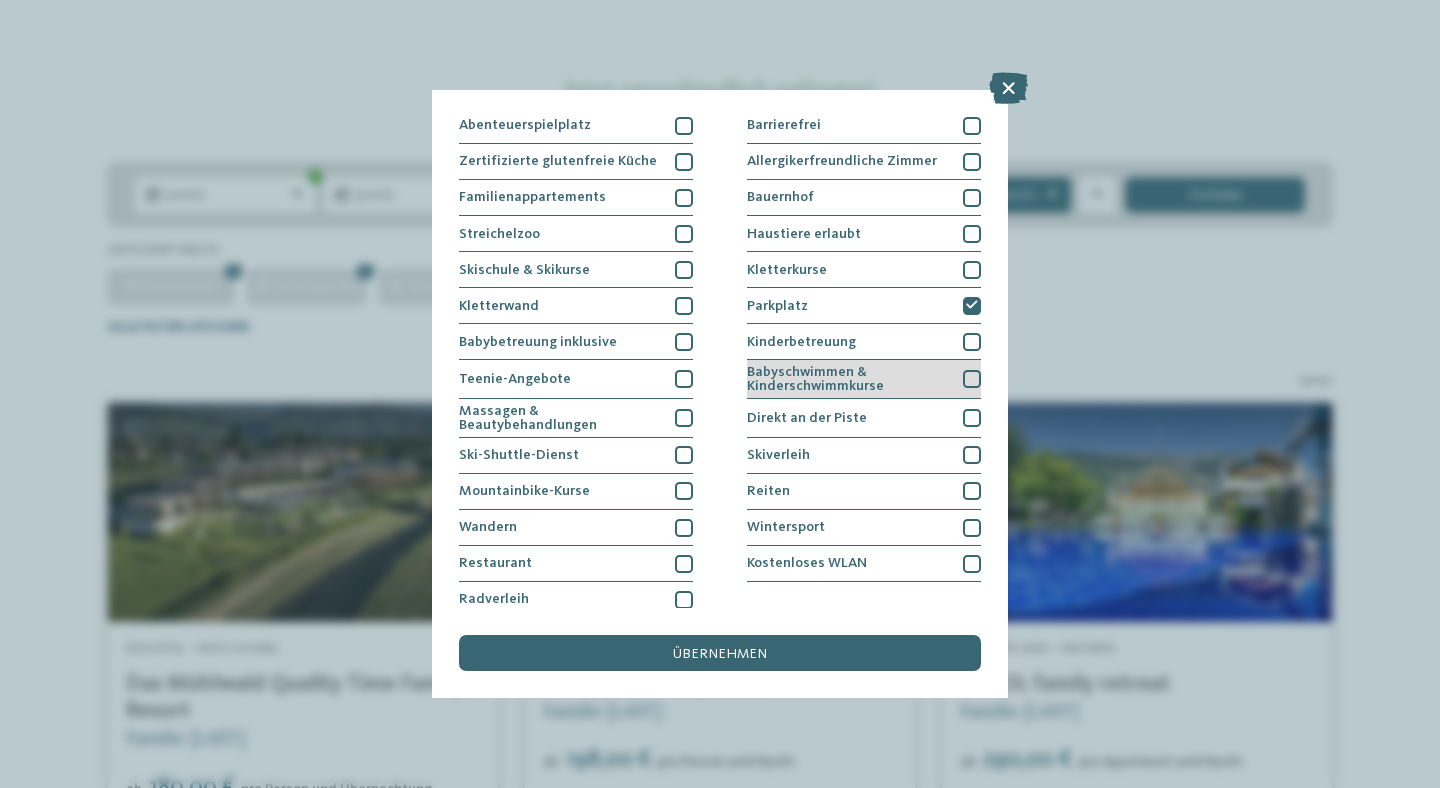 scroll, scrollTop: 156, scrollLeft: 0, axis: vertical 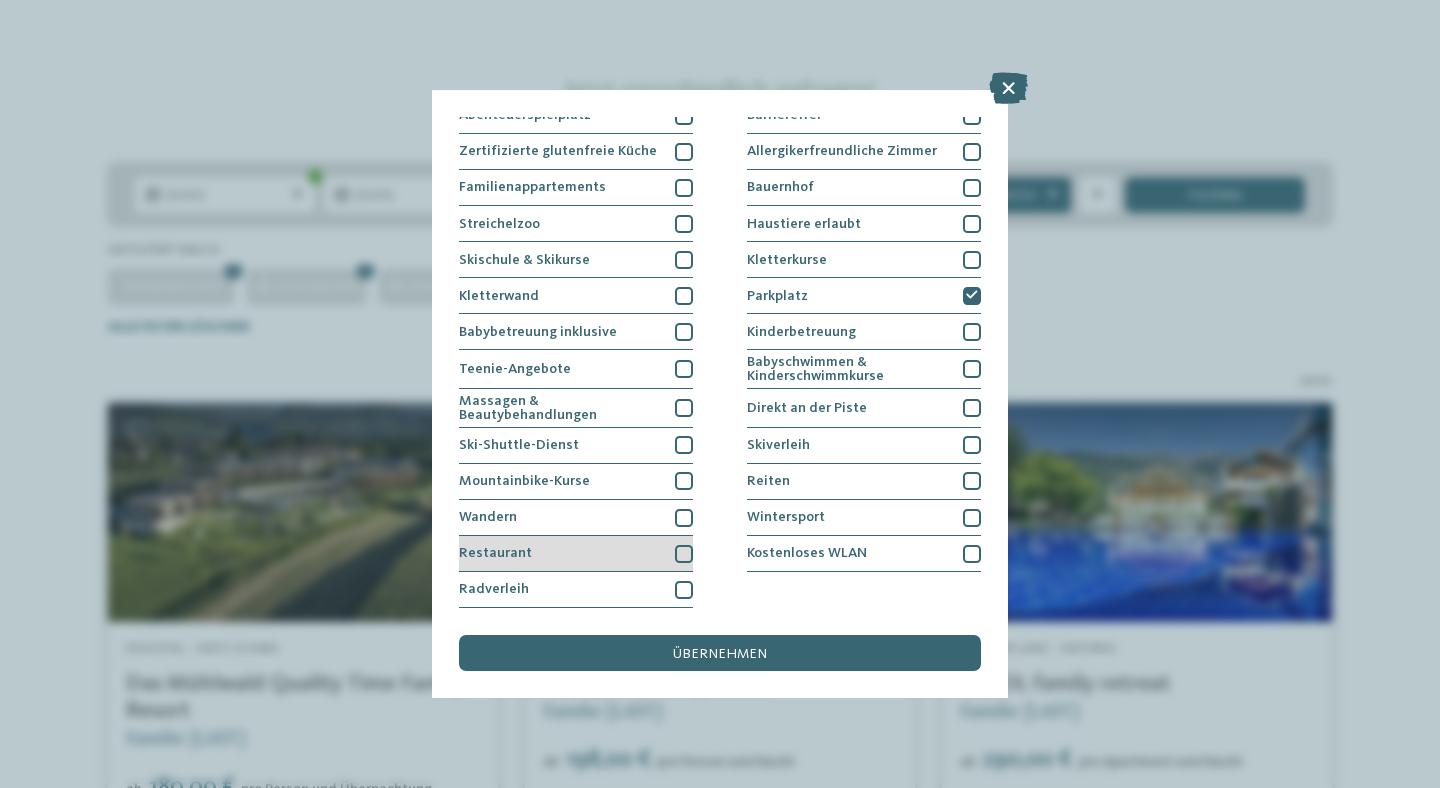 click at bounding box center [684, 554] 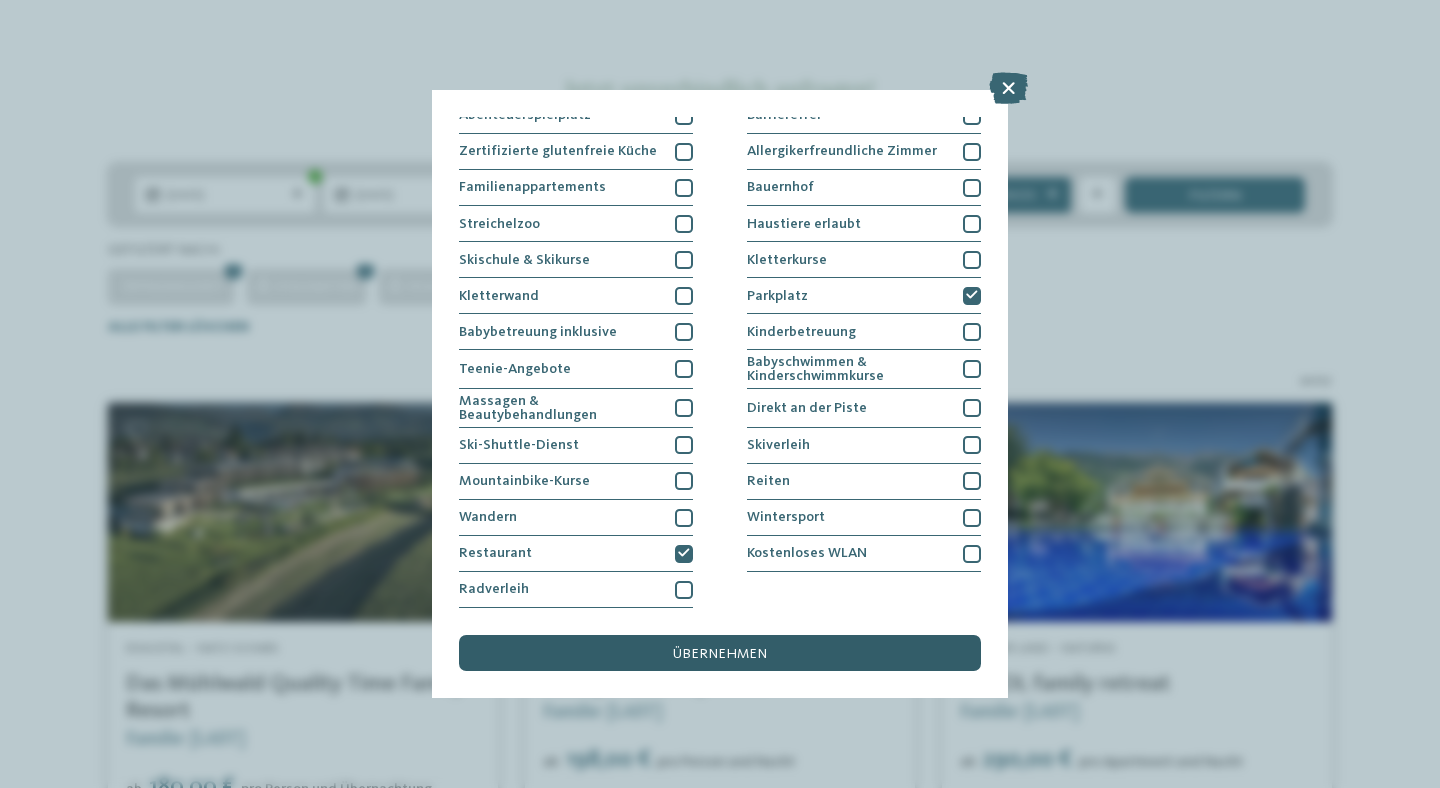 click on "übernehmen" at bounding box center (720, 653) 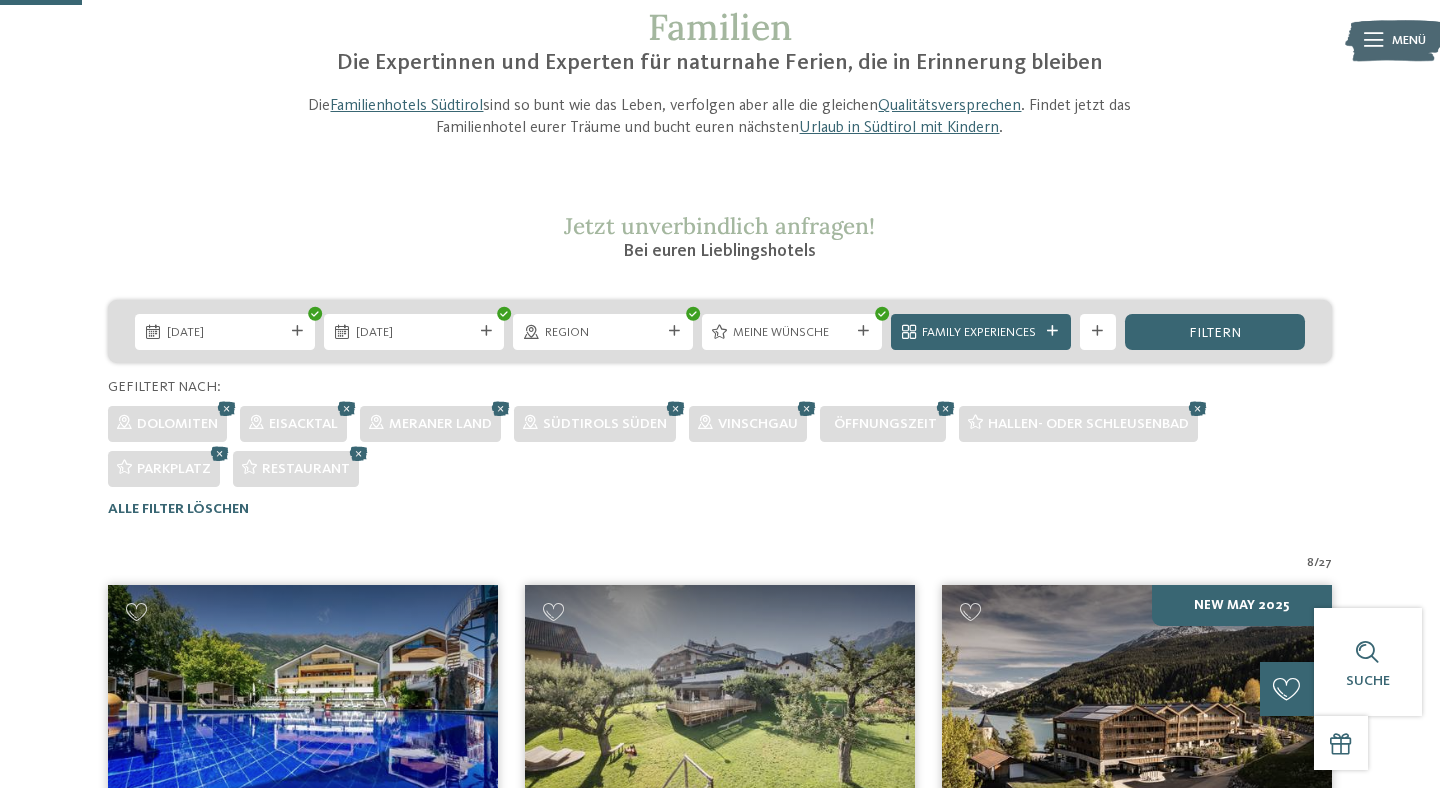 scroll, scrollTop: 98, scrollLeft: 0, axis: vertical 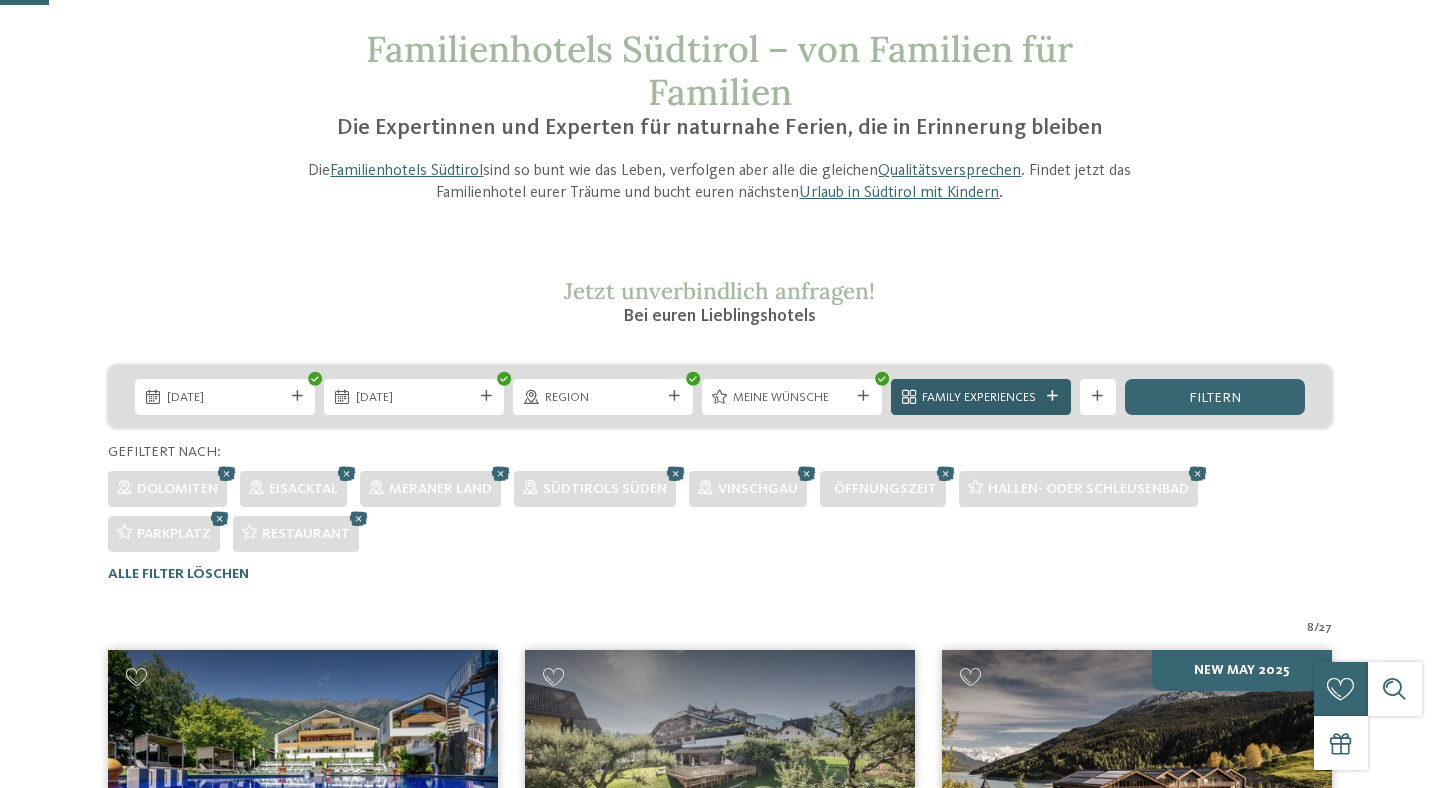 click on "Family Experiences" at bounding box center (980, 398) 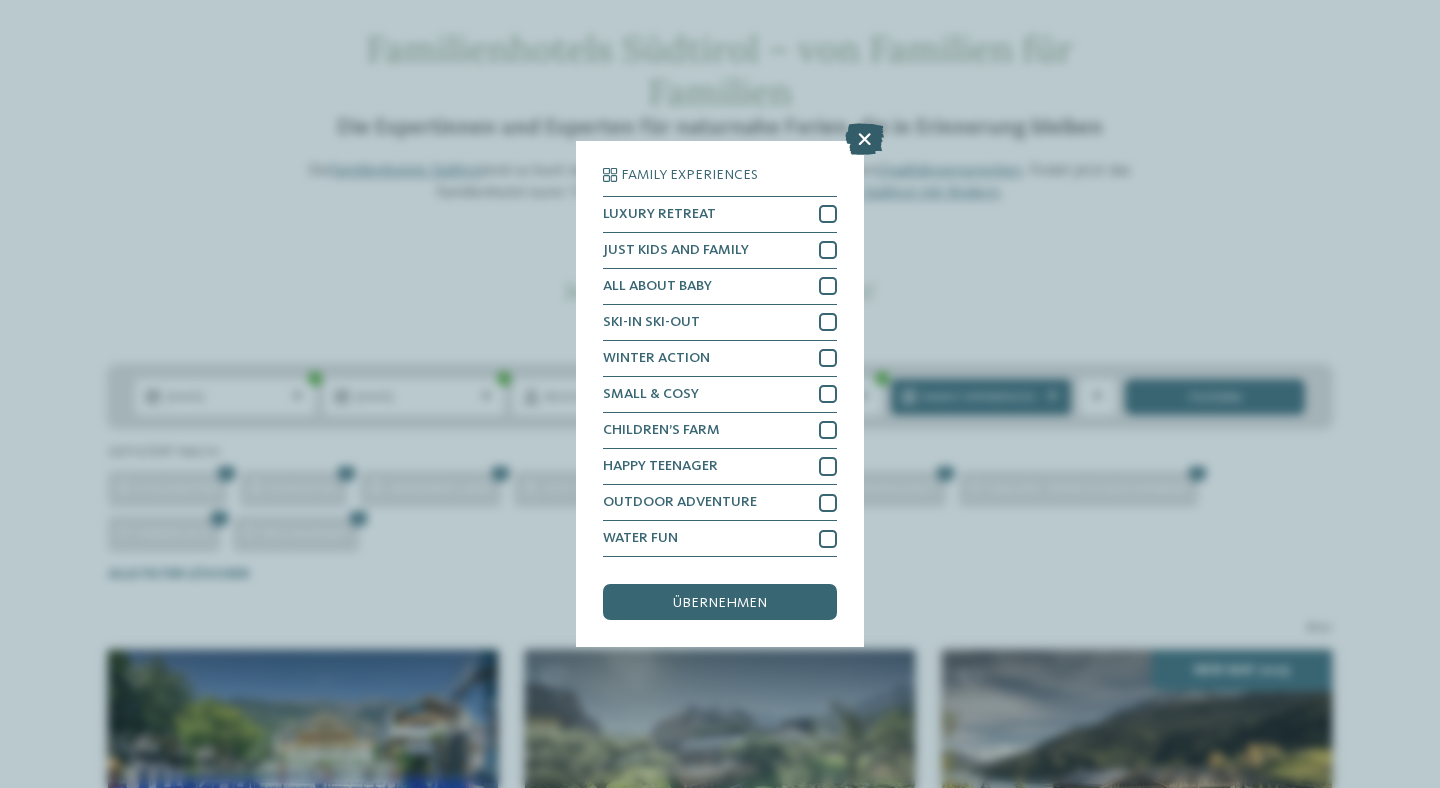 click at bounding box center [864, 139] 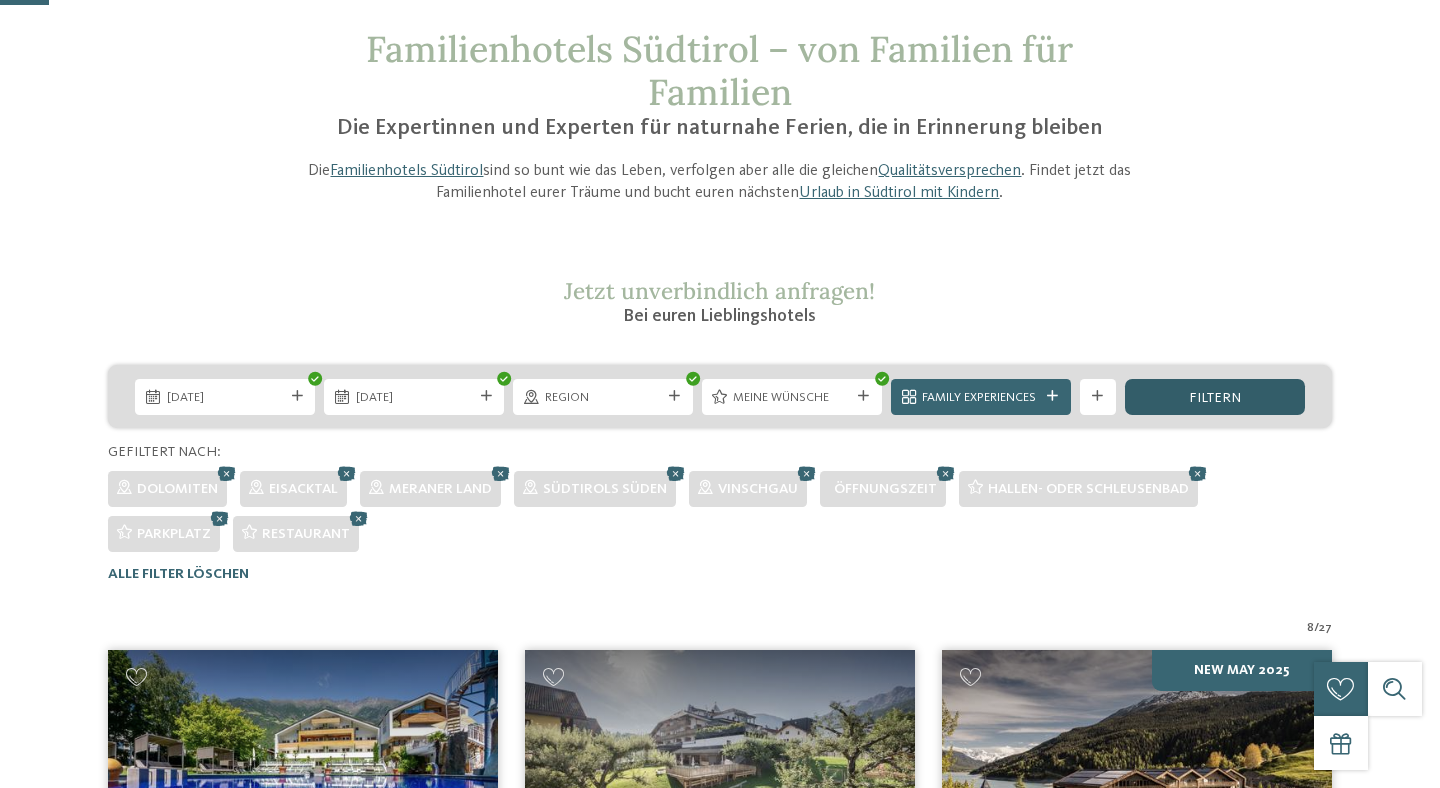 click on "filtern" at bounding box center [1215, 398] 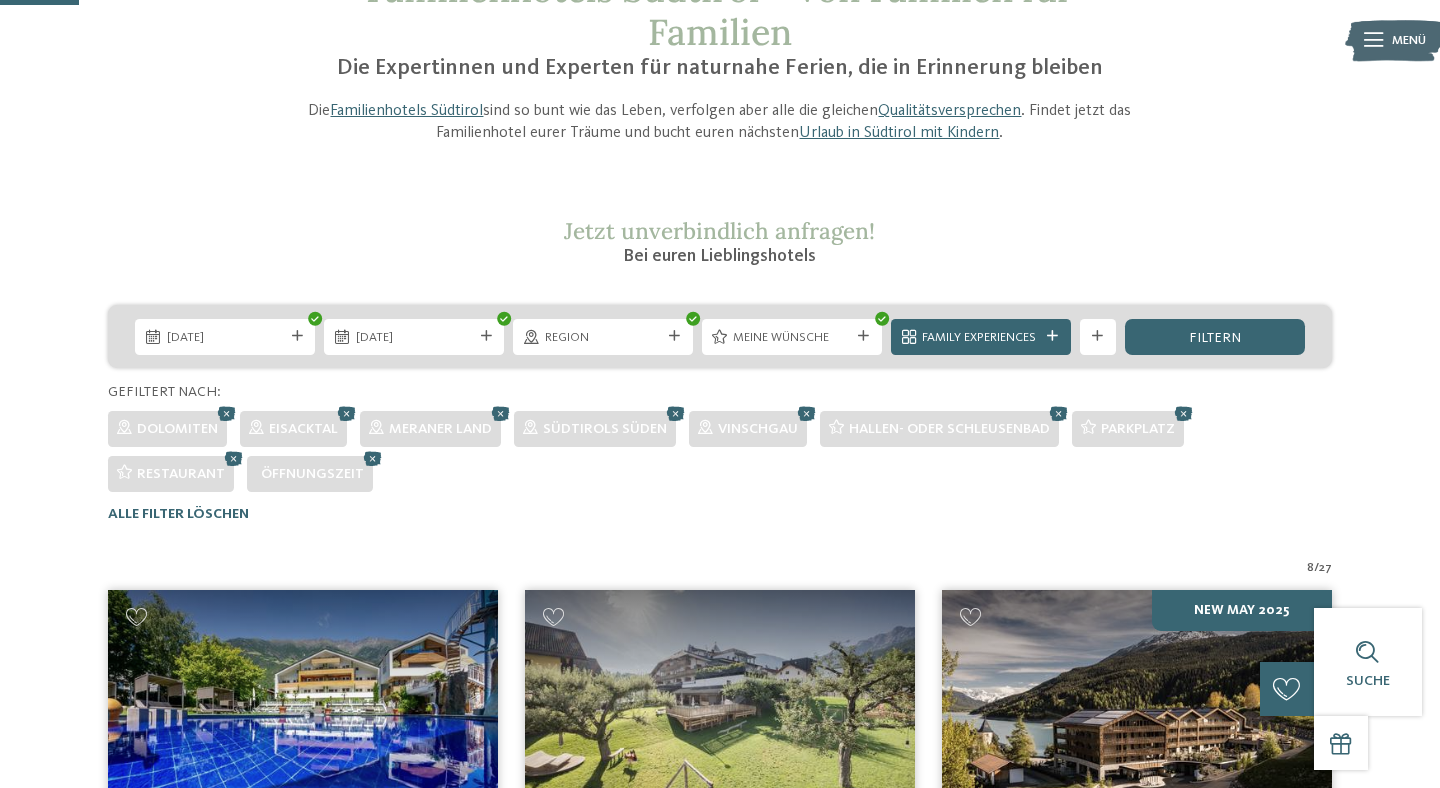 scroll, scrollTop: 153, scrollLeft: 0, axis: vertical 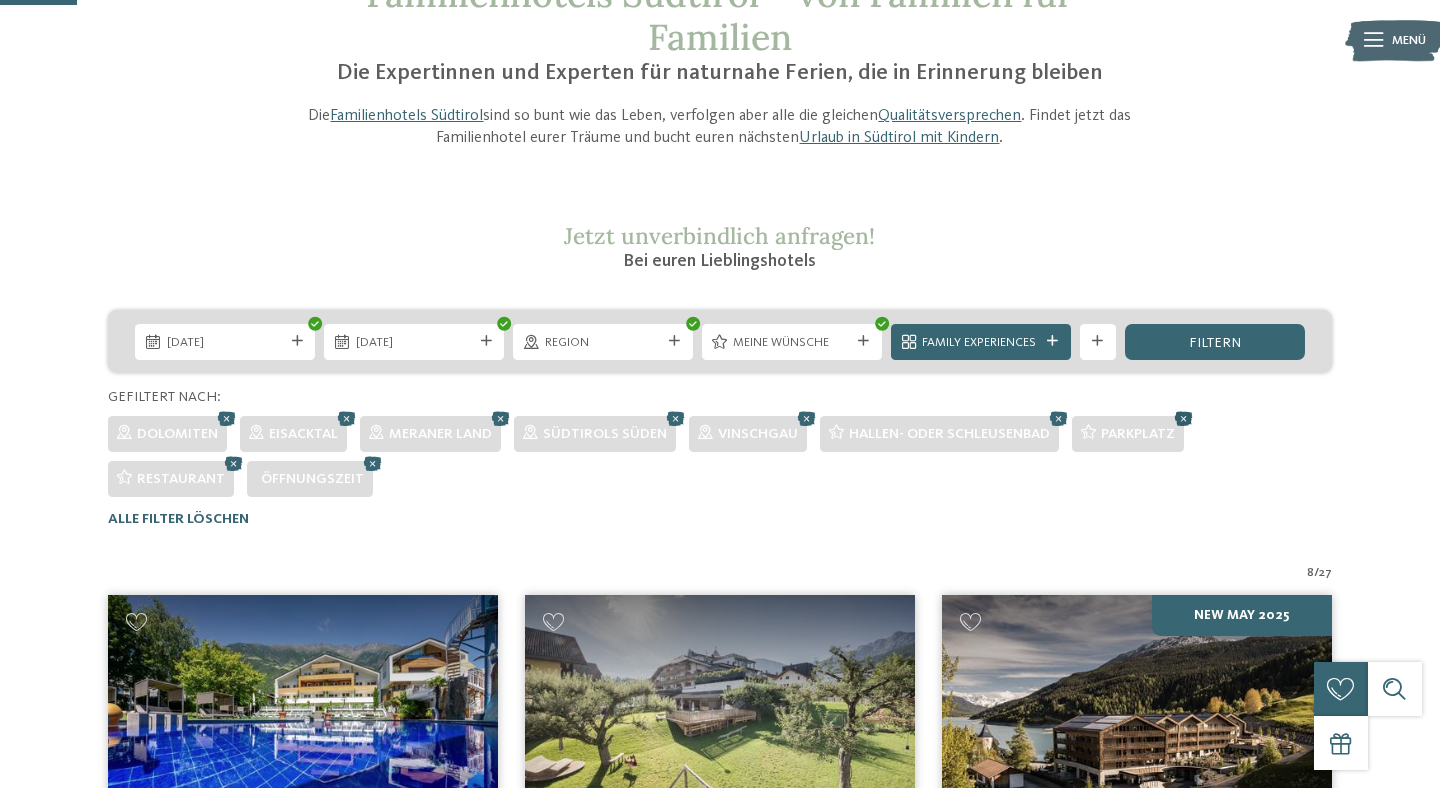 click at bounding box center [1183, 418] 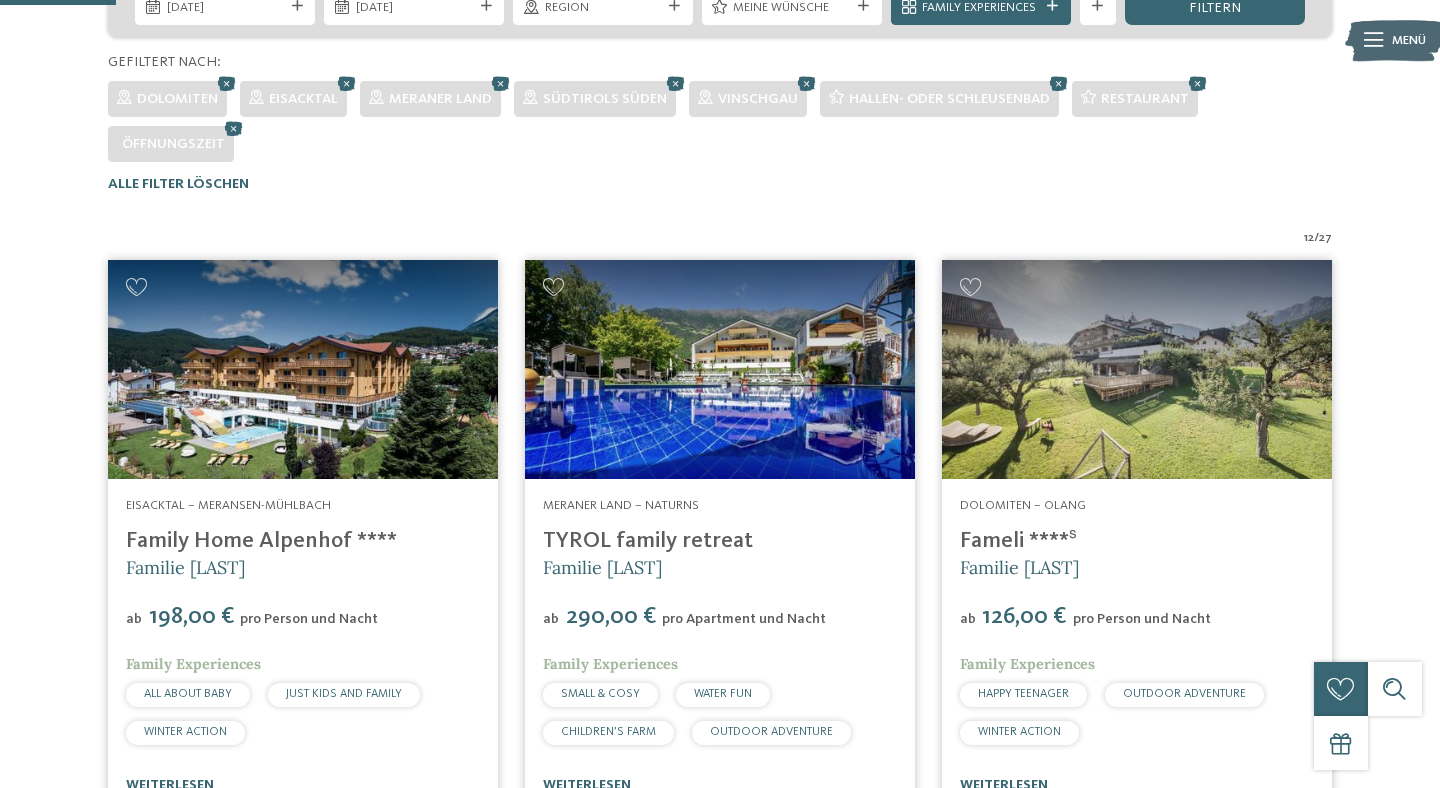 scroll, scrollTop: 171, scrollLeft: 0, axis: vertical 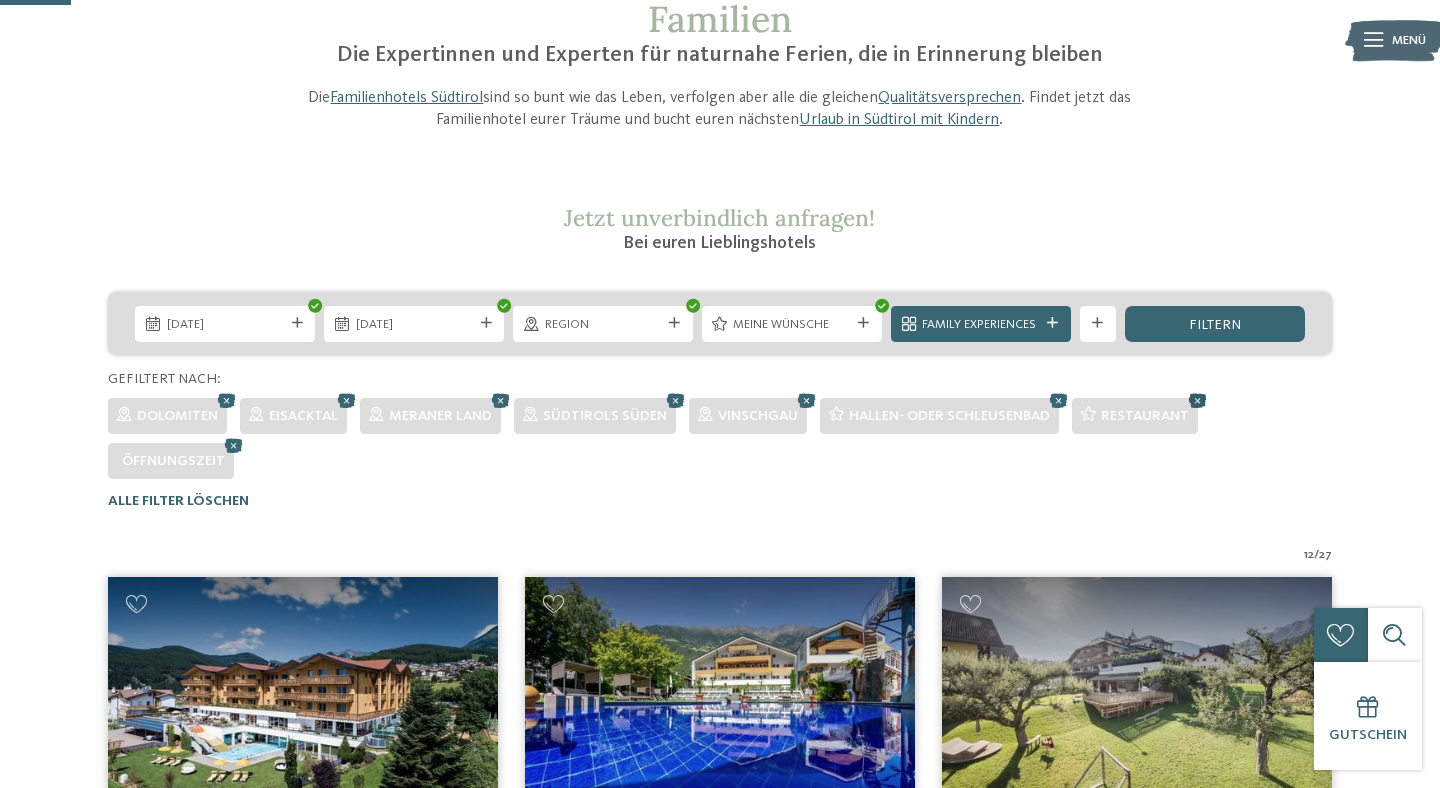 click at bounding box center (1197, 400) 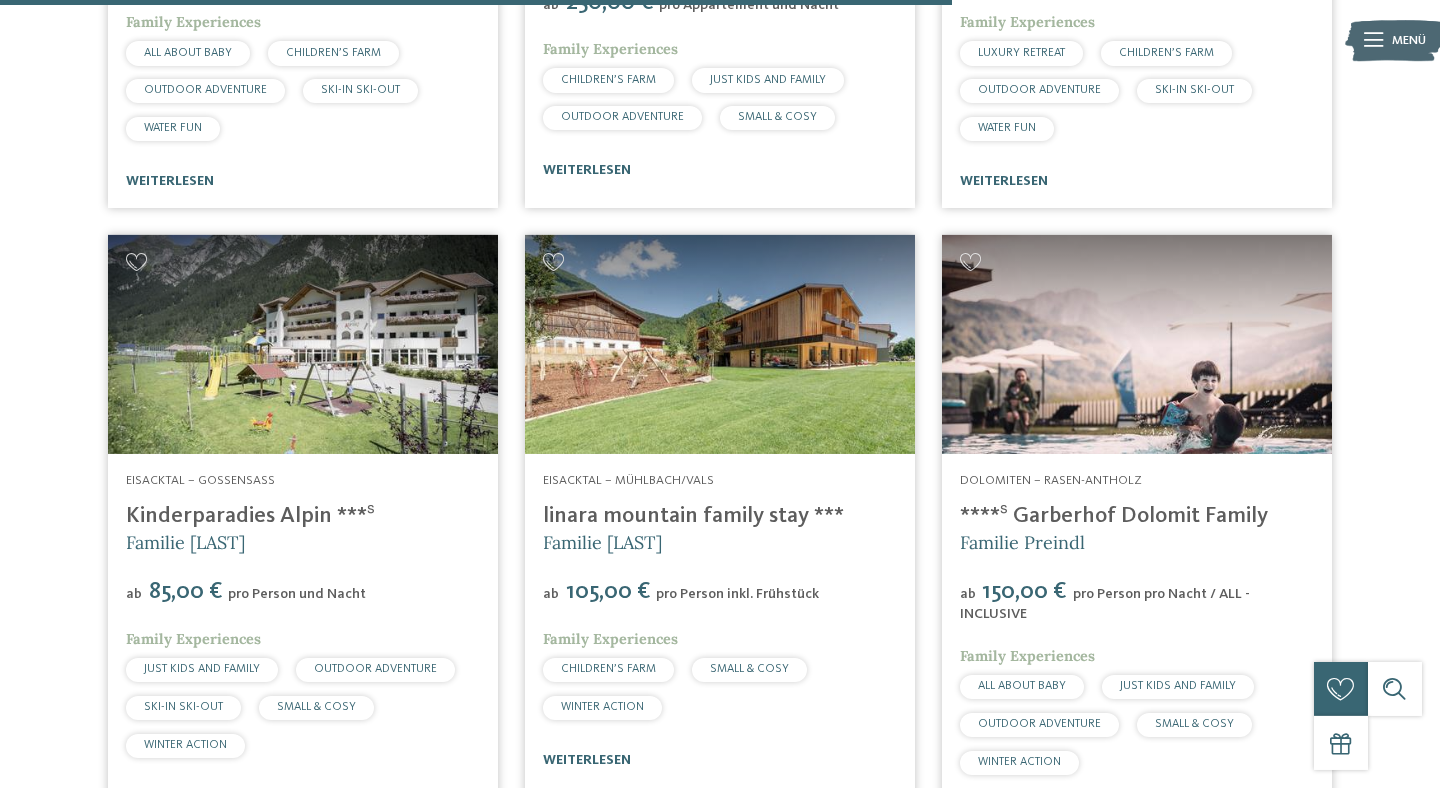scroll, scrollTop: 3094, scrollLeft: 0, axis: vertical 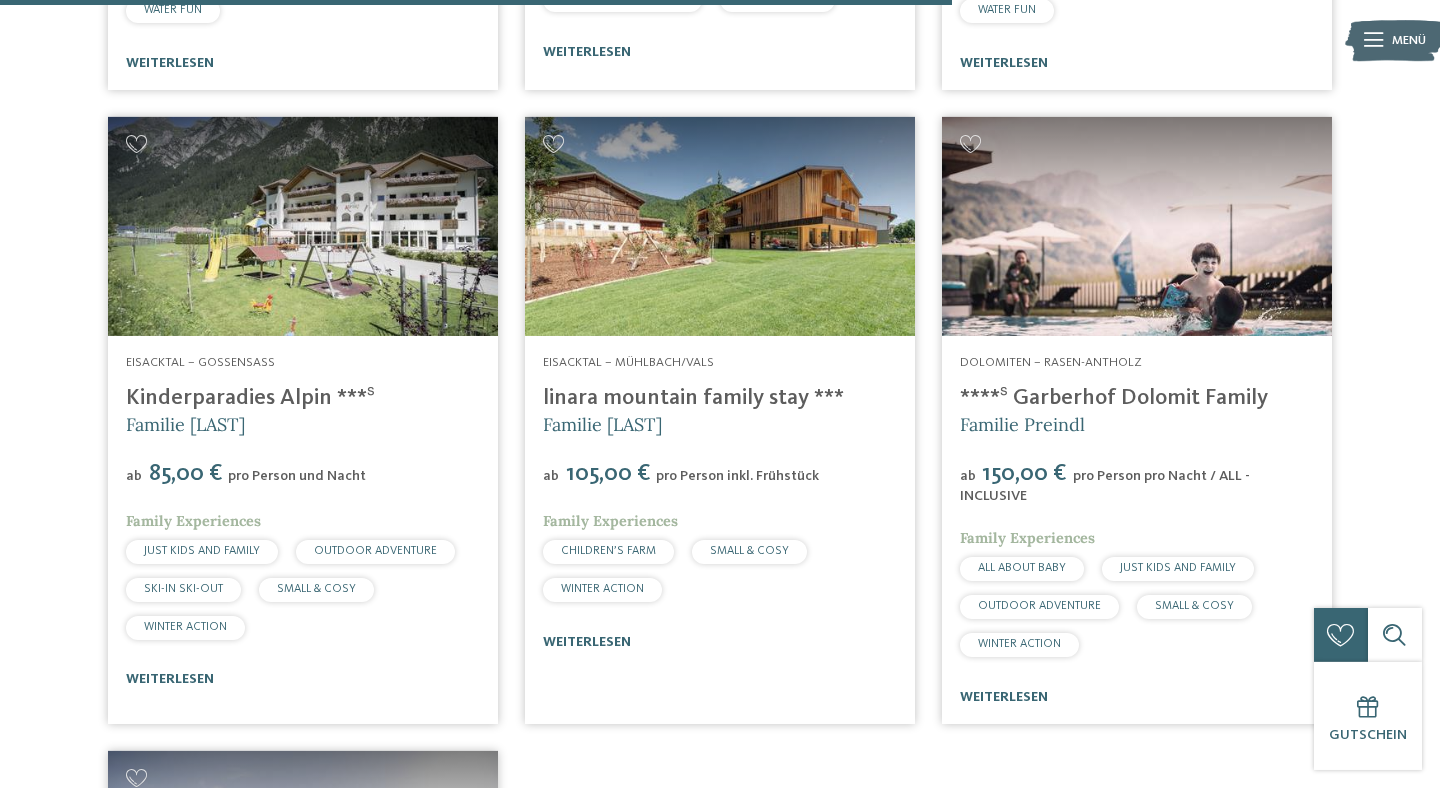click on "****ˢ Garberhof Dolomit Family" at bounding box center (1137, 398) 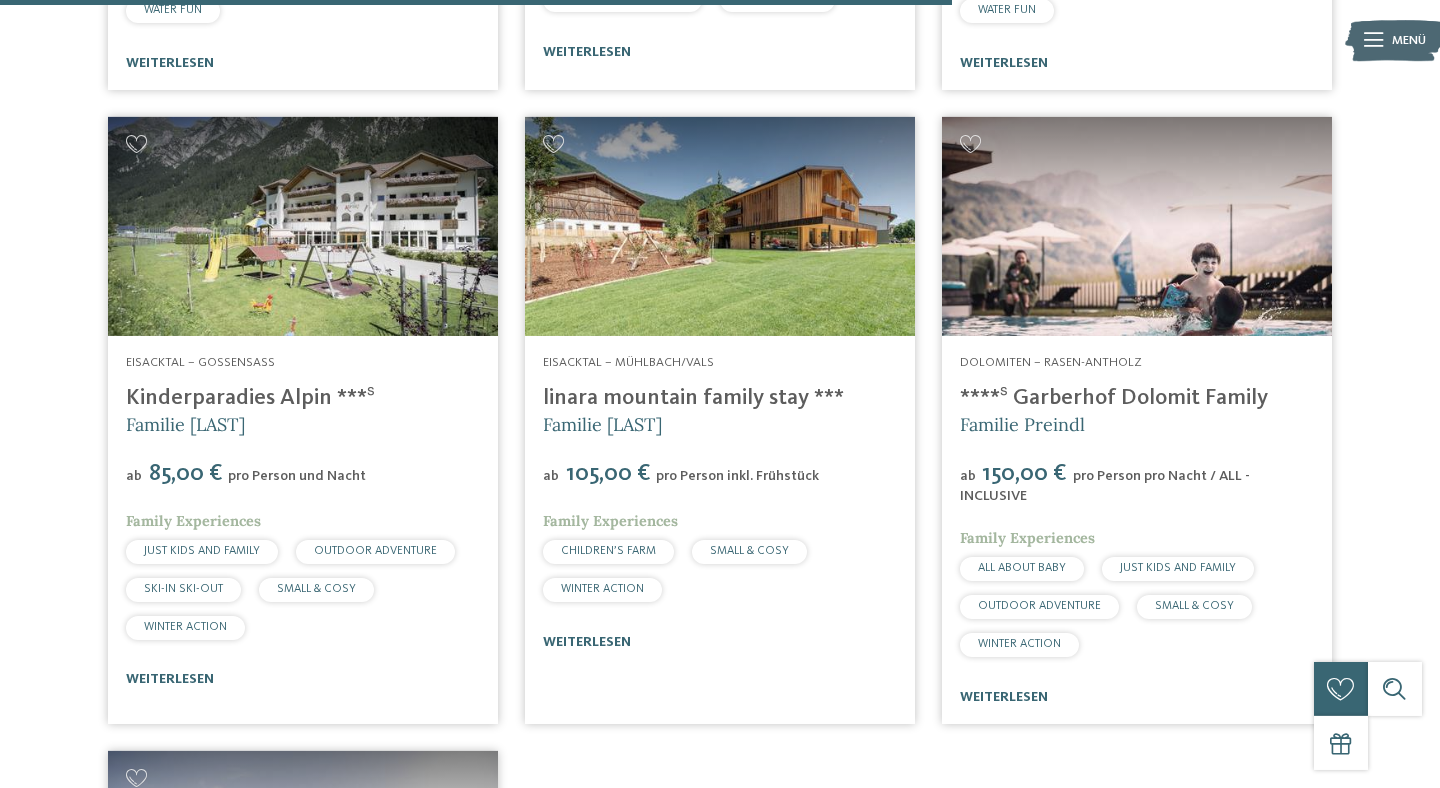 click on "Familie Preindl" at bounding box center [1022, 424] 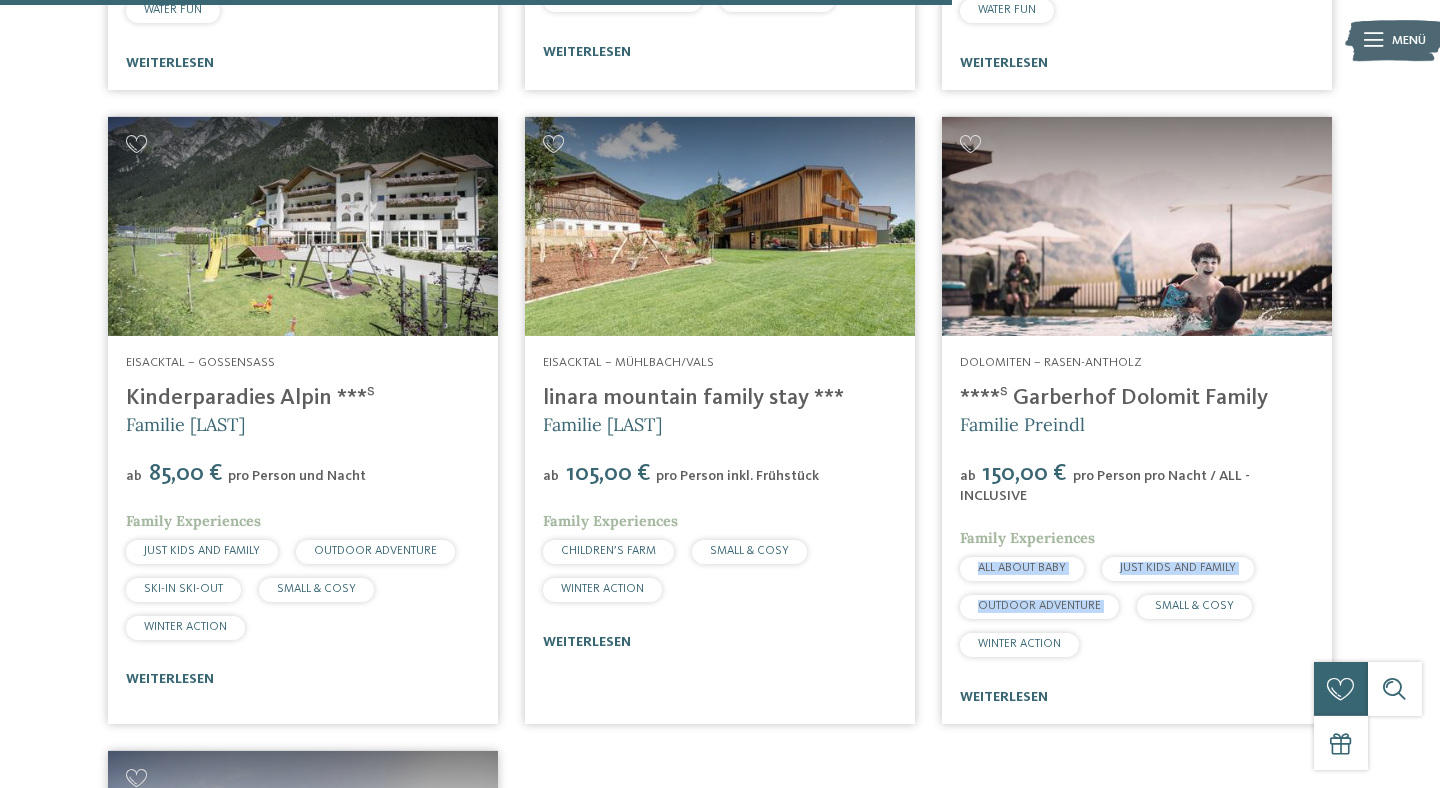 drag, startPoint x: 1162, startPoint y: 594, endPoint x: 1119, endPoint y: 485, distance: 117.17508 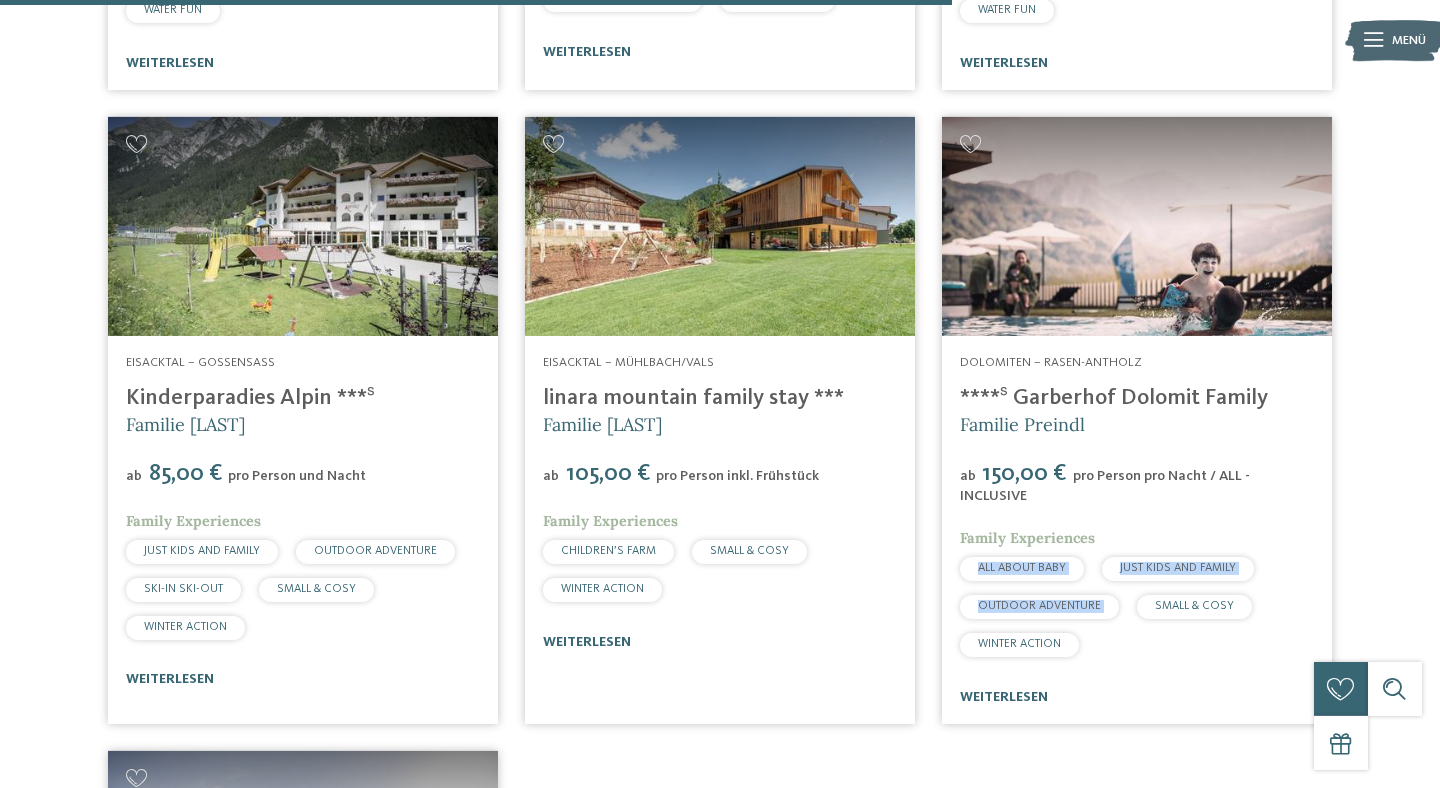 click at bounding box center (1137, 226) 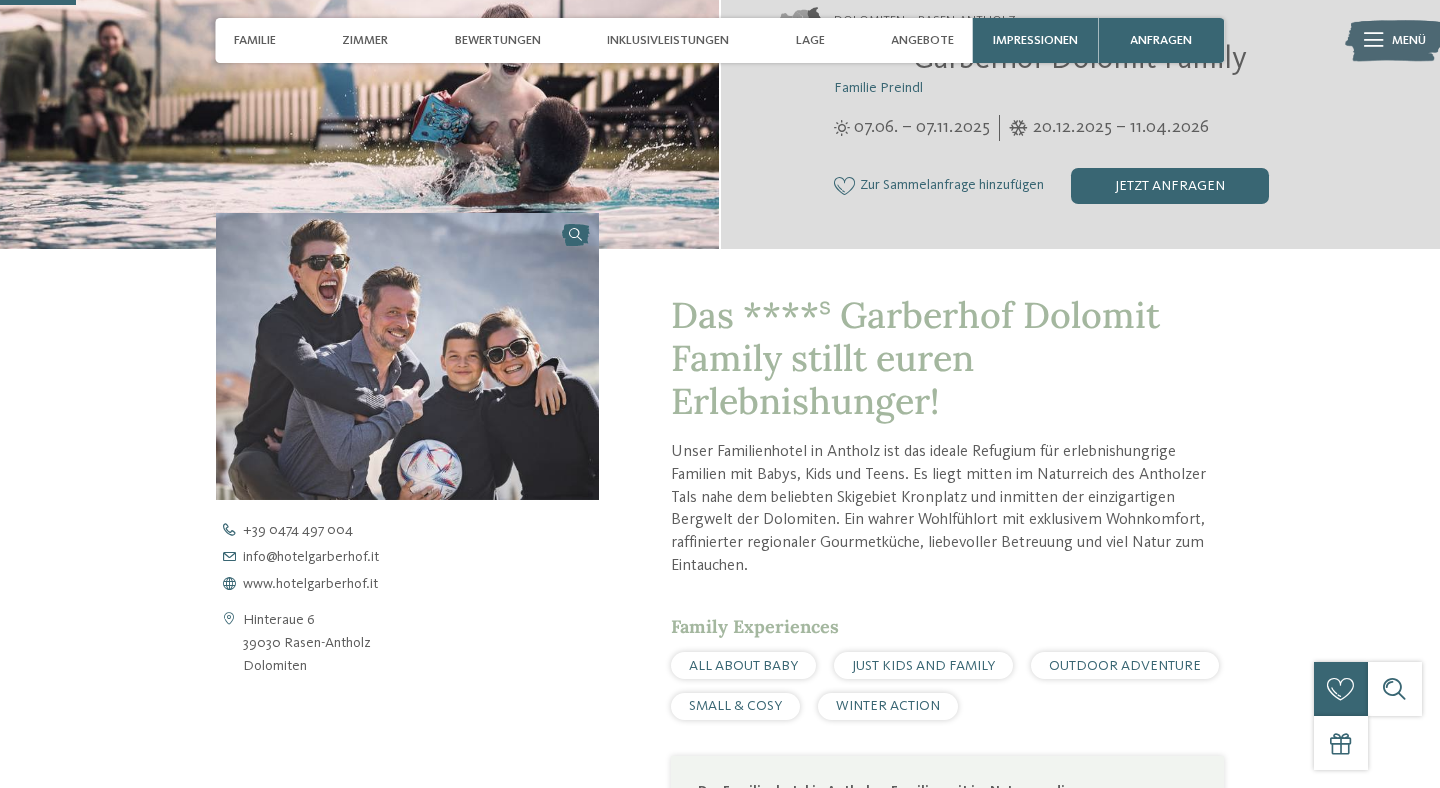 scroll, scrollTop: 396, scrollLeft: 0, axis: vertical 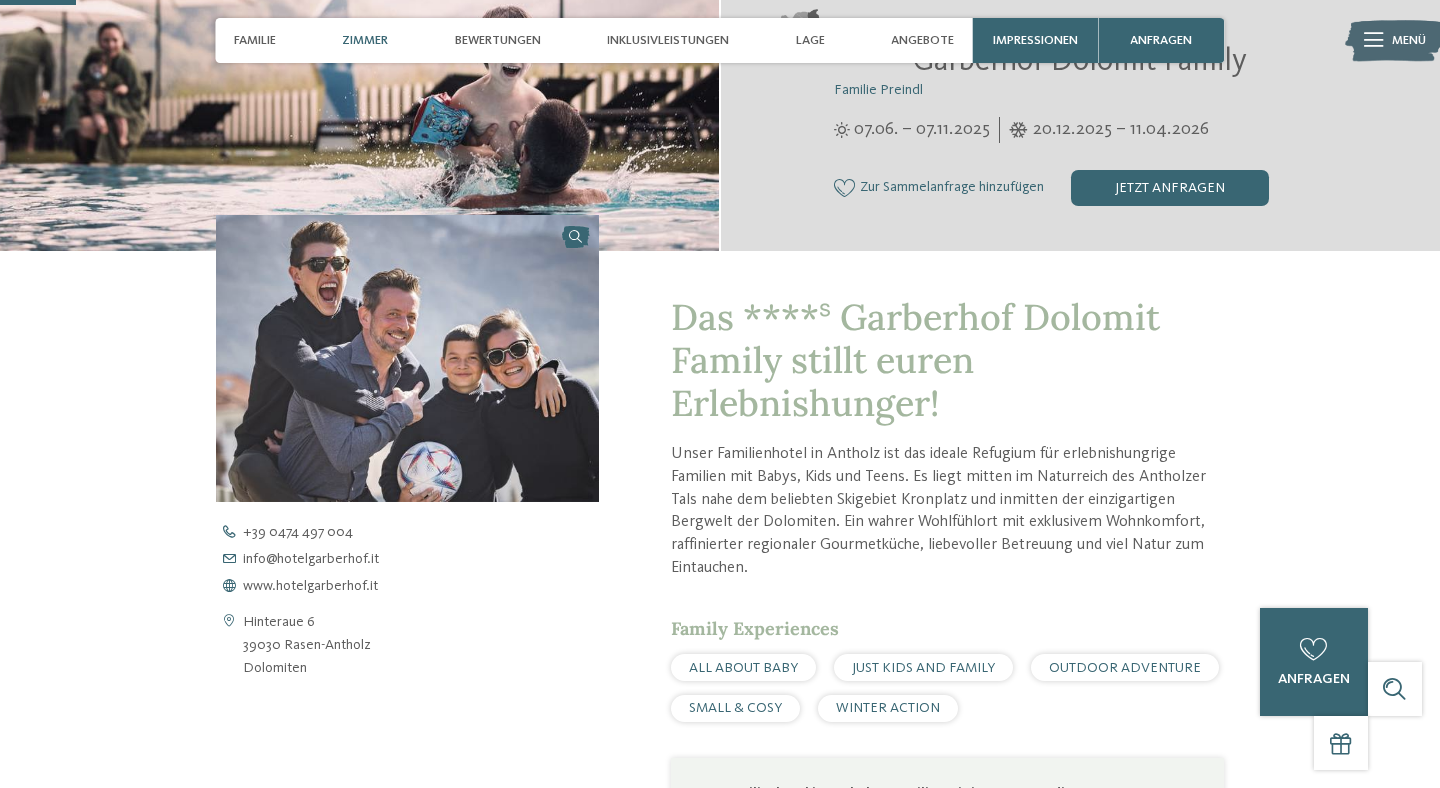click on "Zimmer" at bounding box center (365, 40) 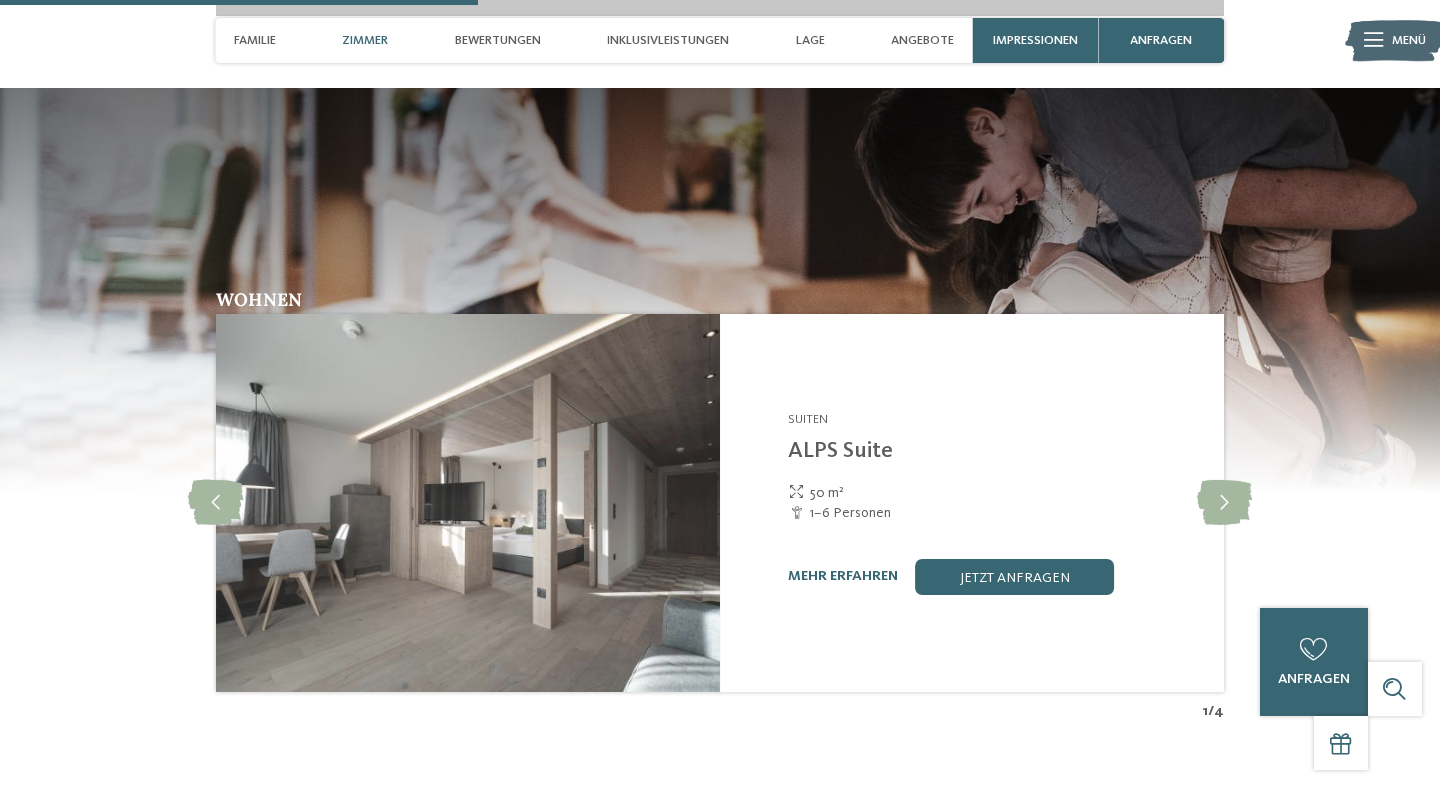 scroll, scrollTop: 2479, scrollLeft: 0, axis: vertical 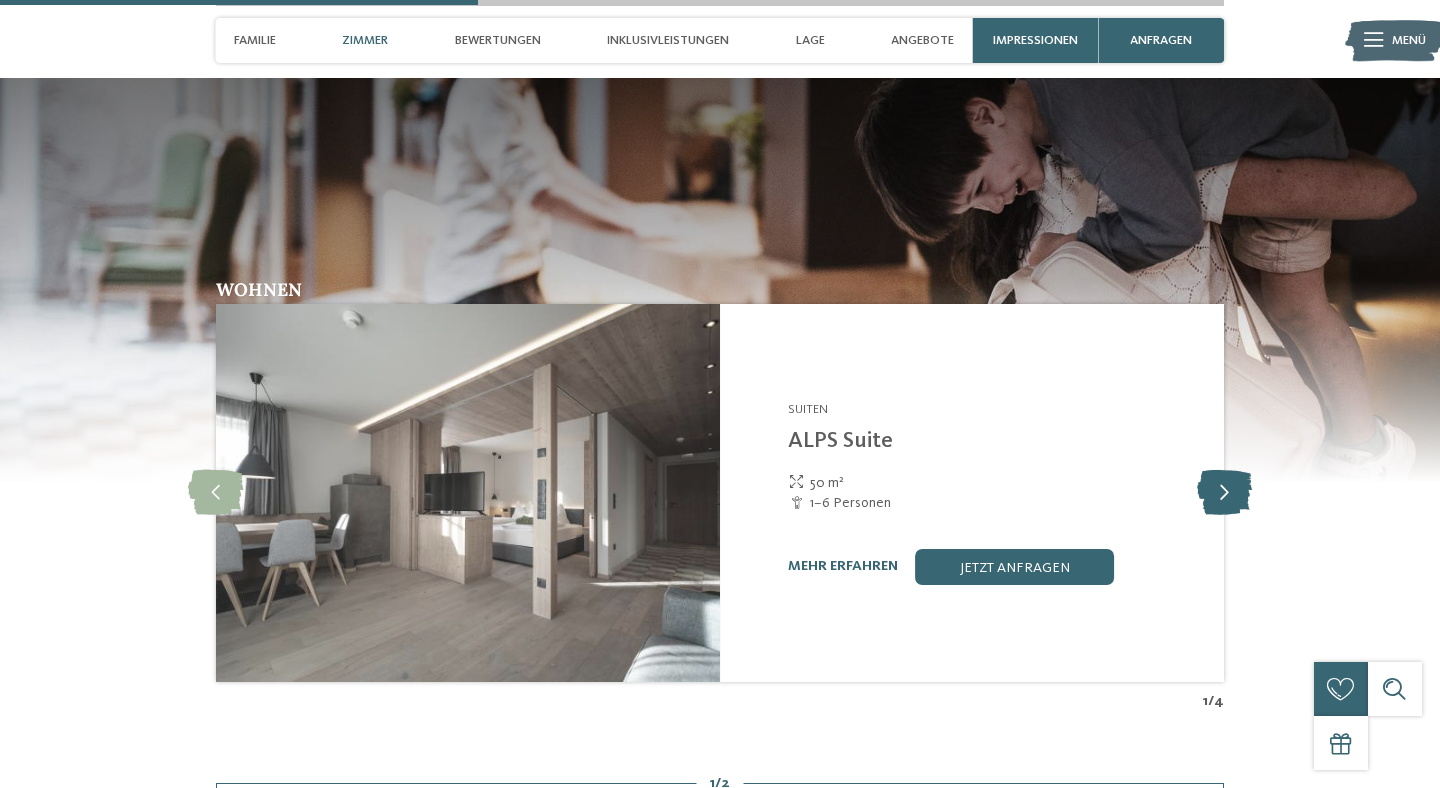 click at bounding box center [1224, 492] 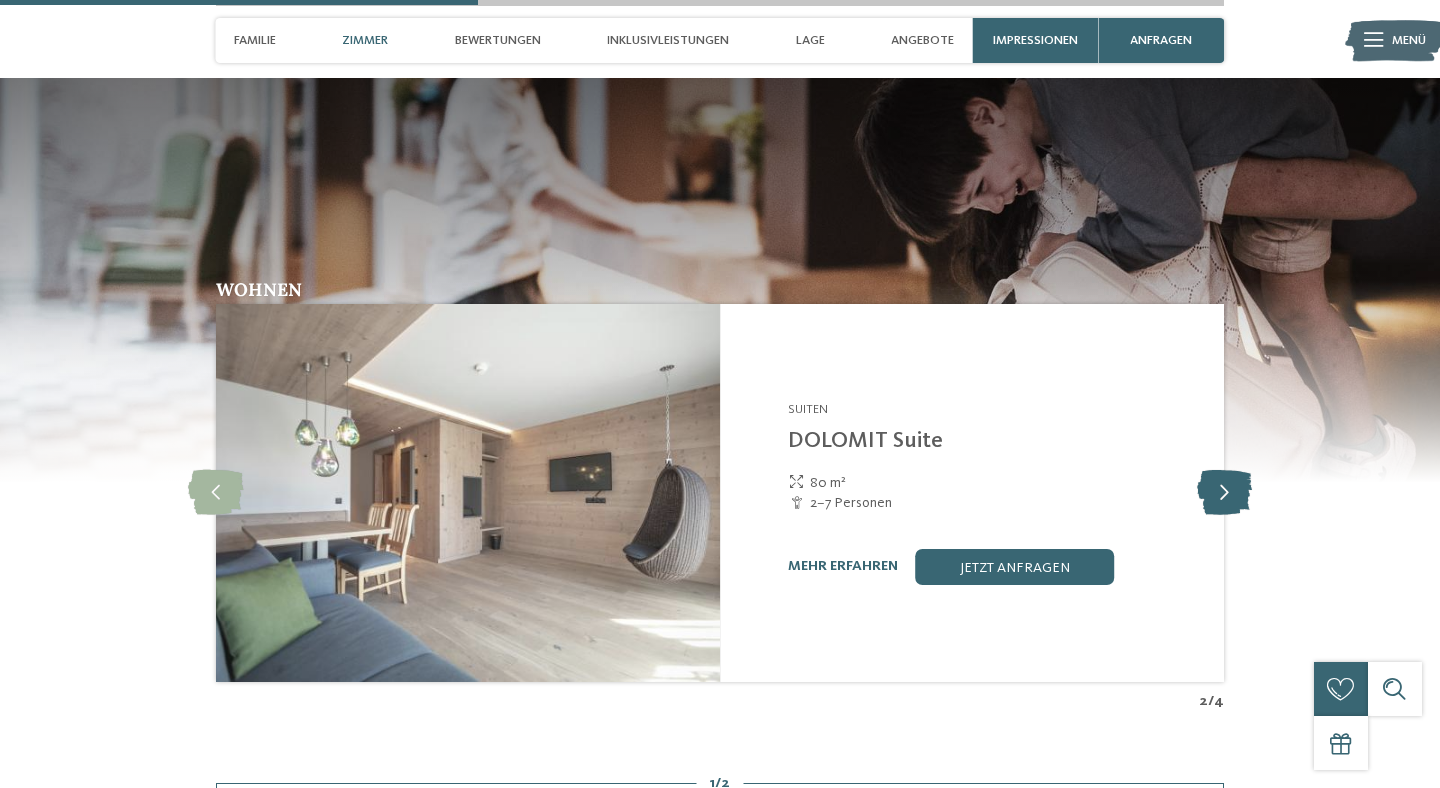 click at bounding box center (1224, 492) 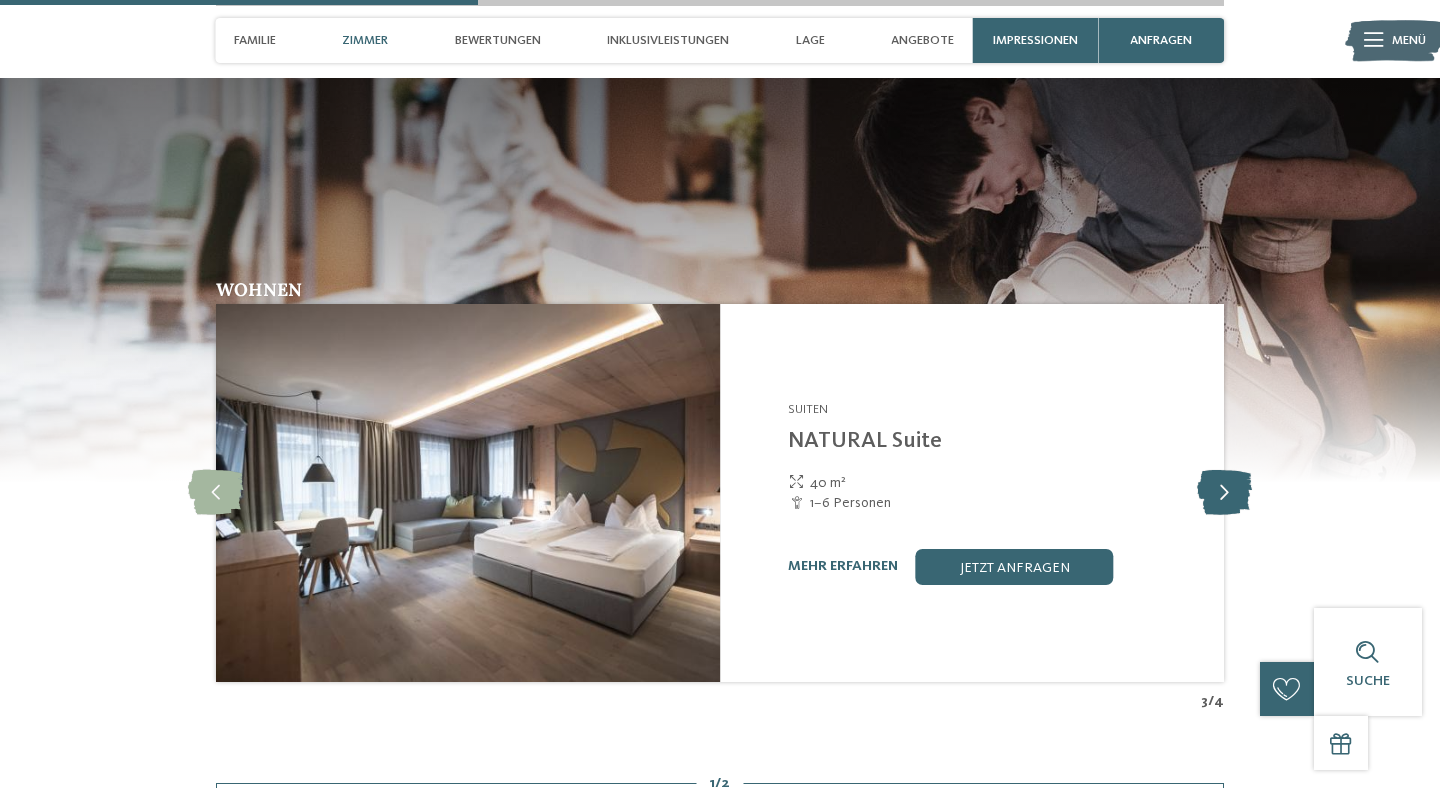 click at bounding box center [1224, 492] 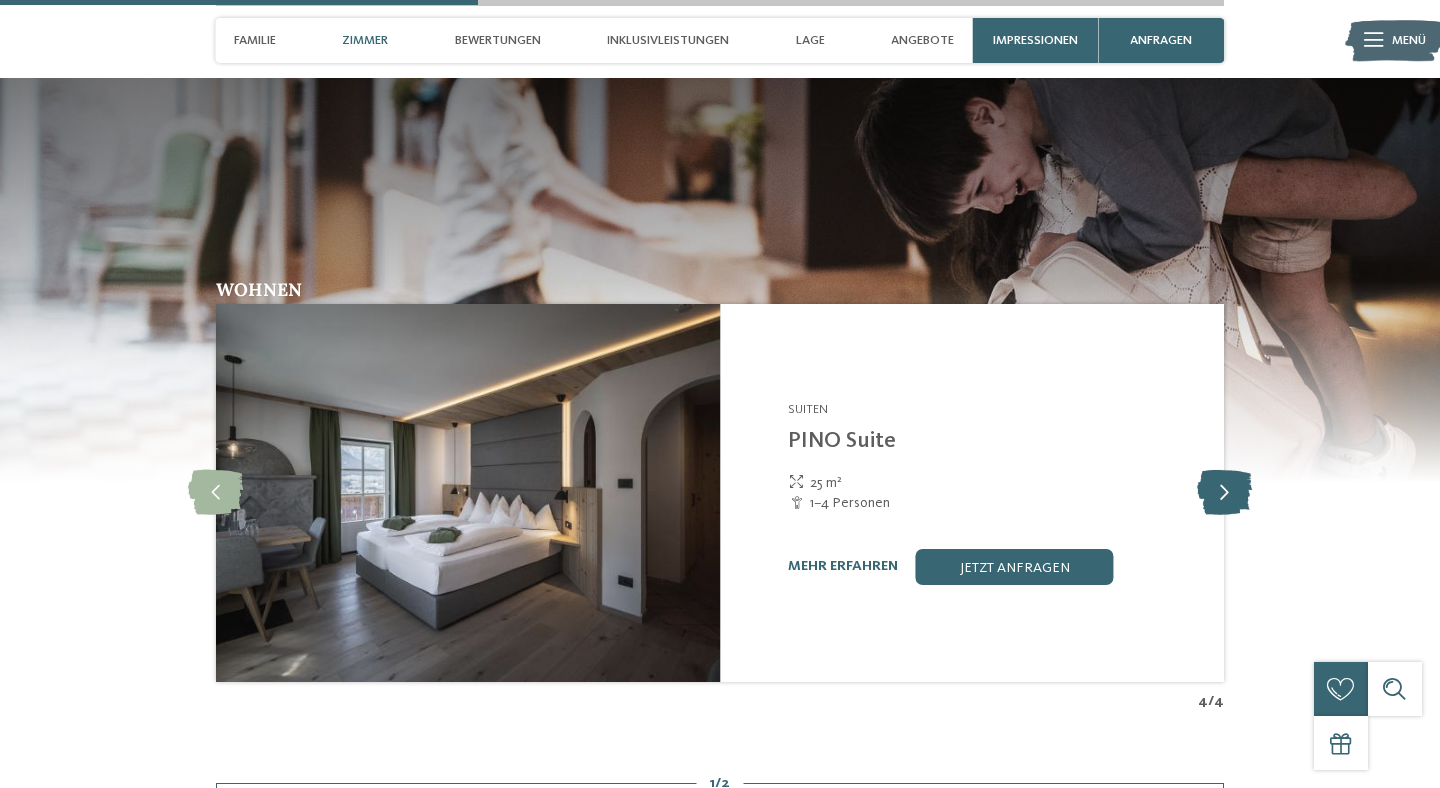 click at bounding box center [1224, 492] 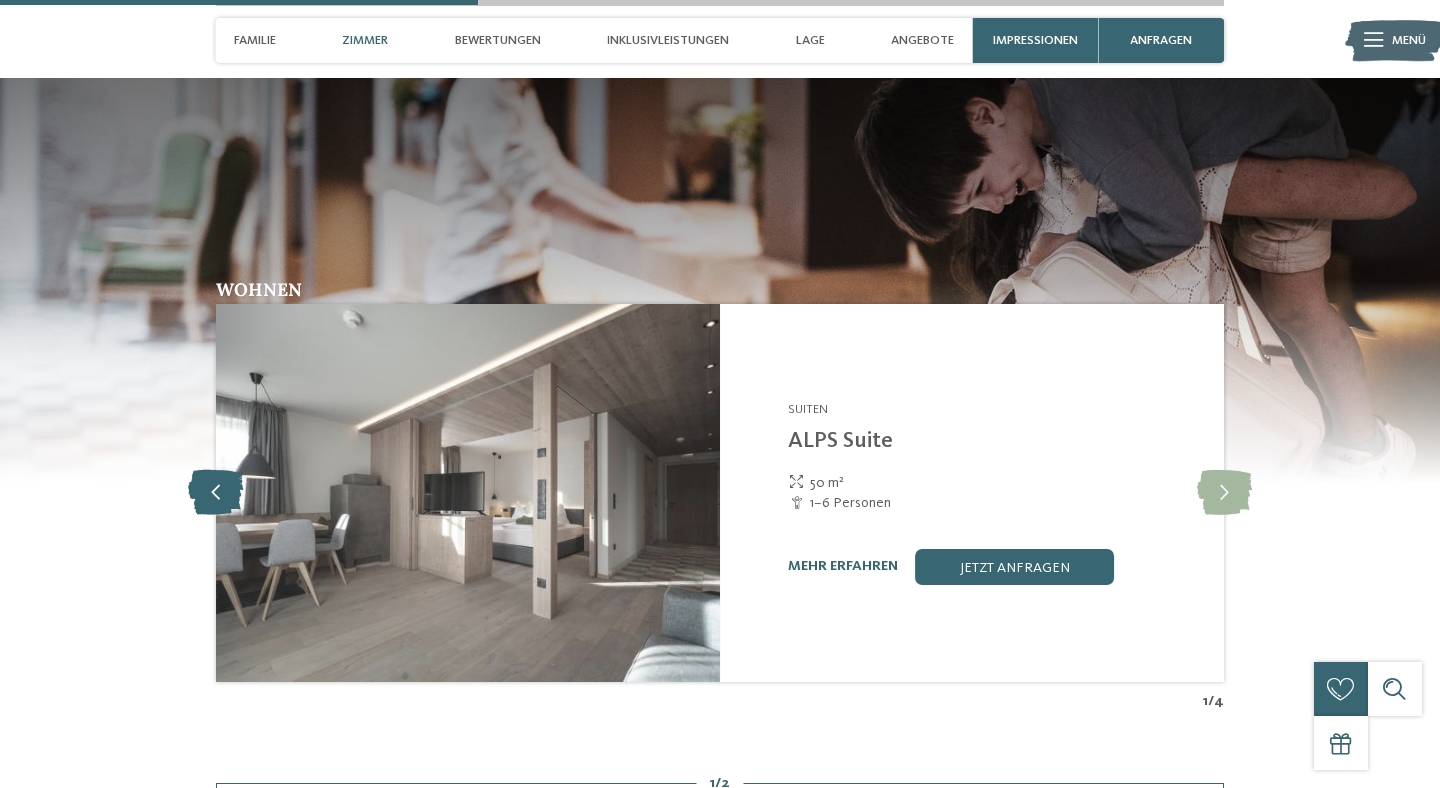 click at bounding box center [215, 492] 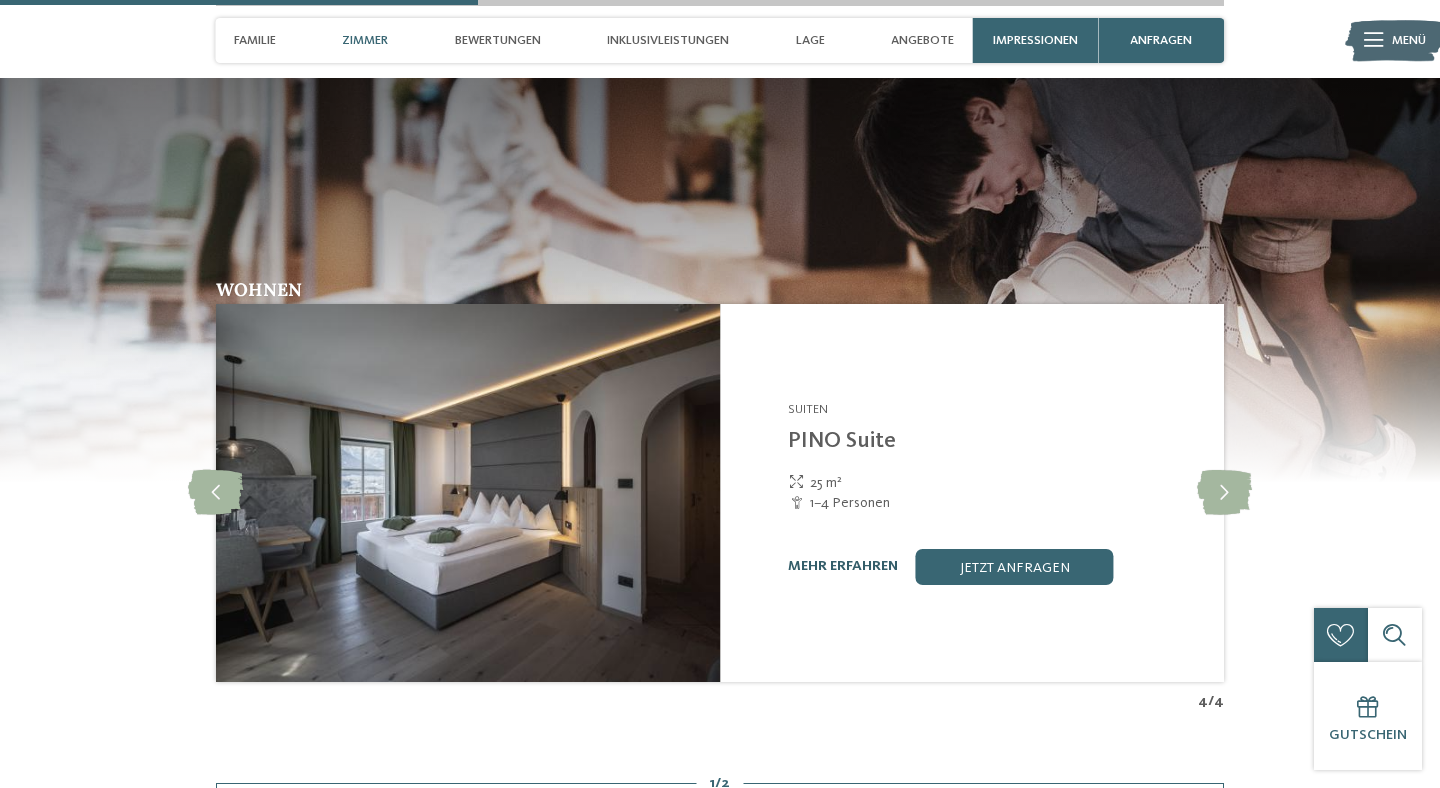 click on "mehr erfahren" at bounding box center [843, 566] 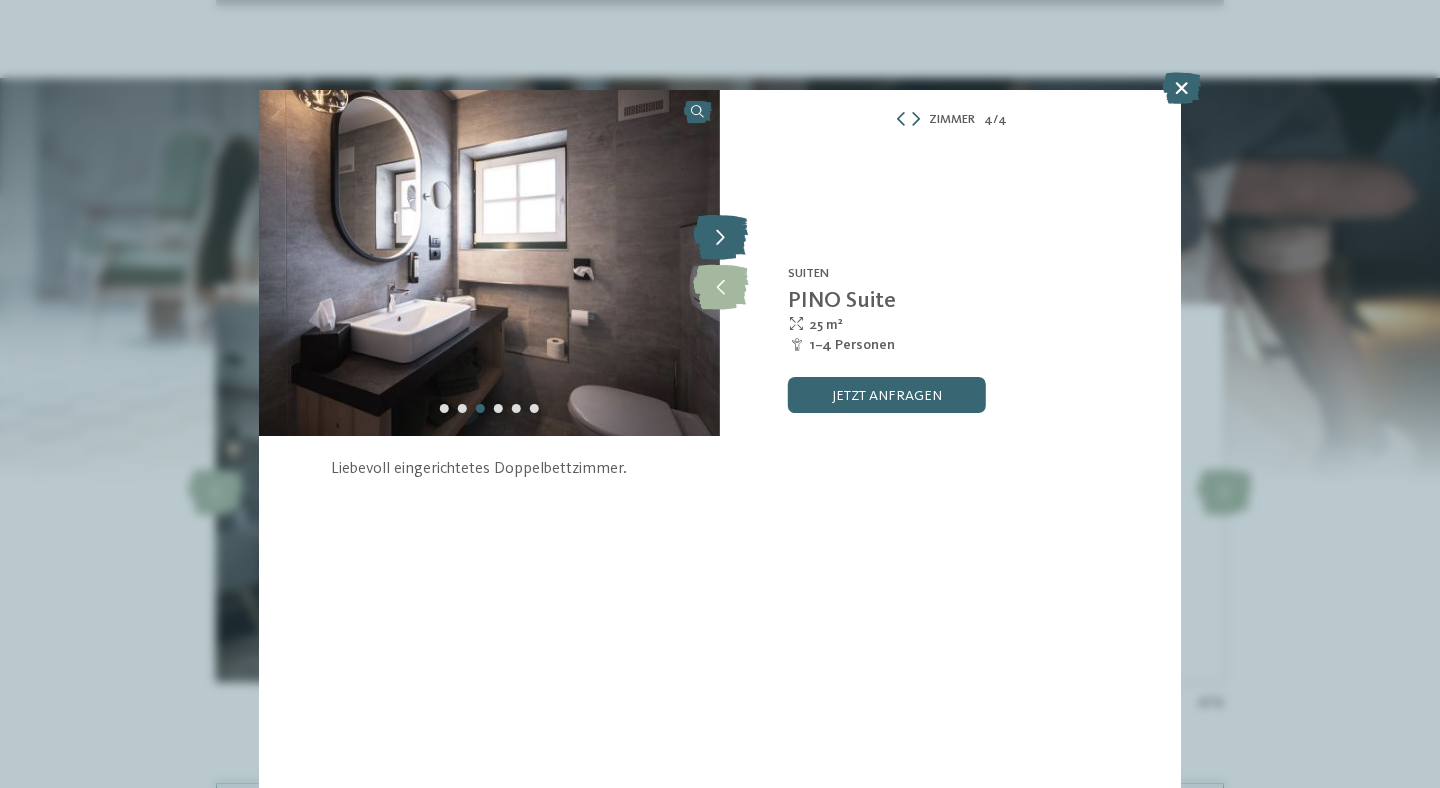 click at bounding box center (720, 238) 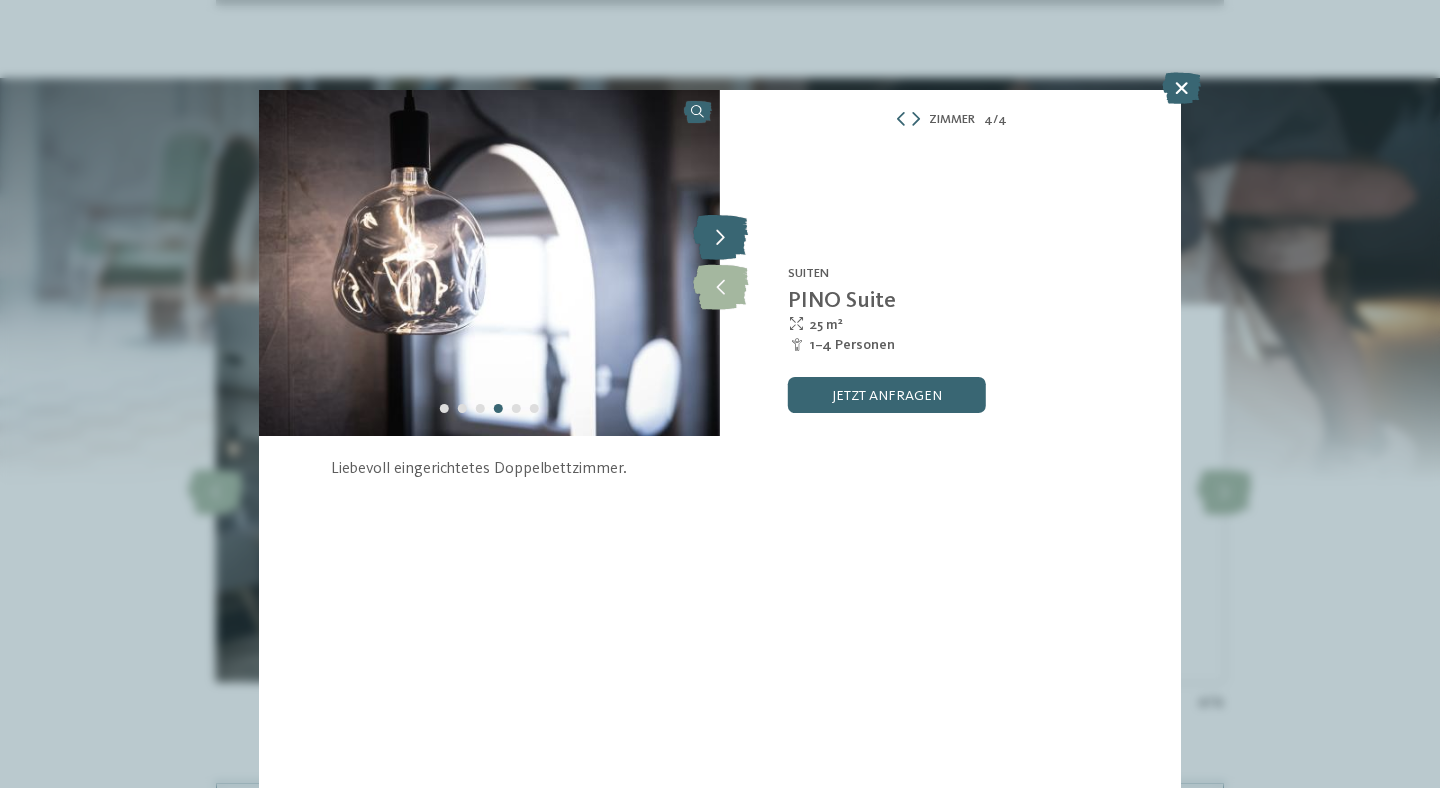 click at bounding box center [720, 238] 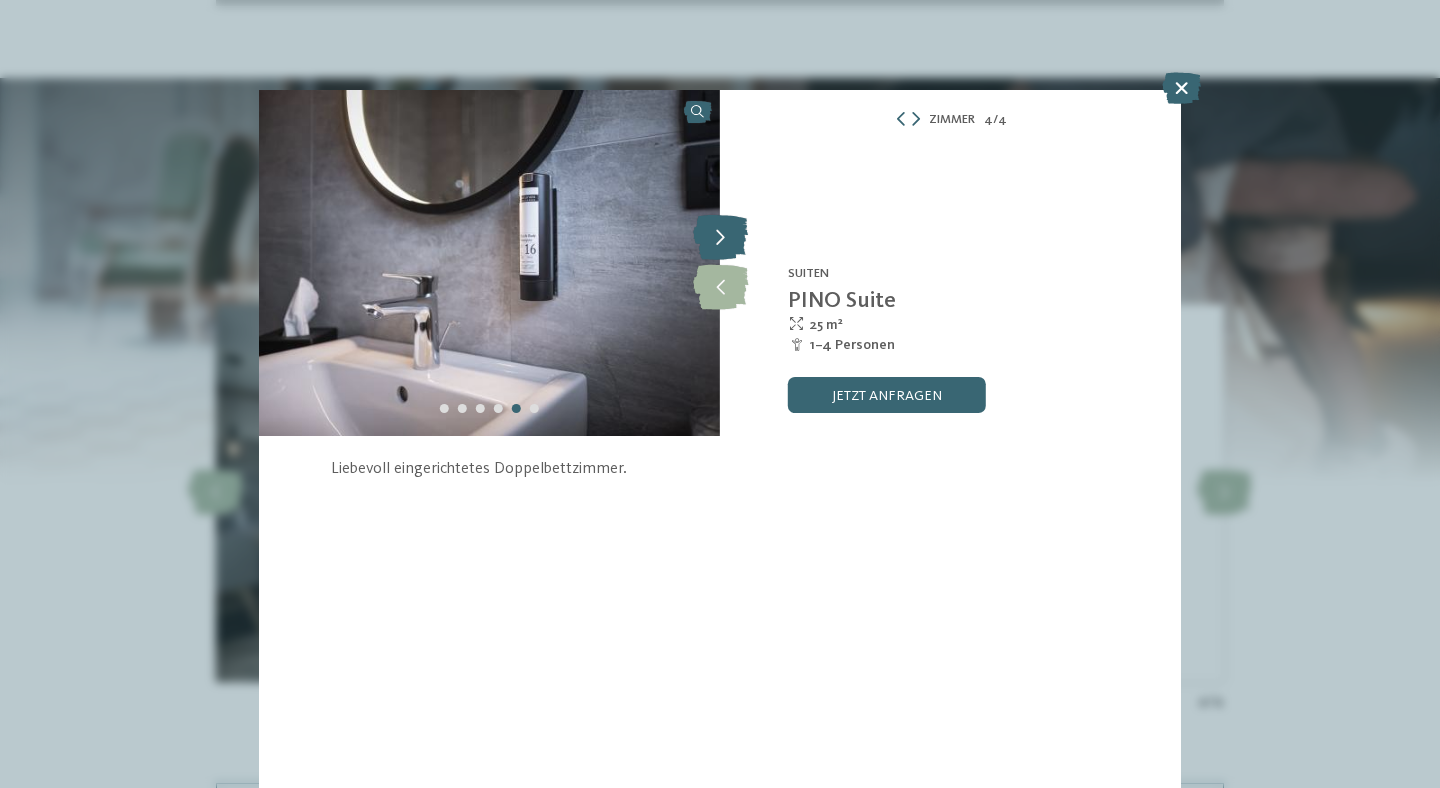 click at bounding box center [720, 238] 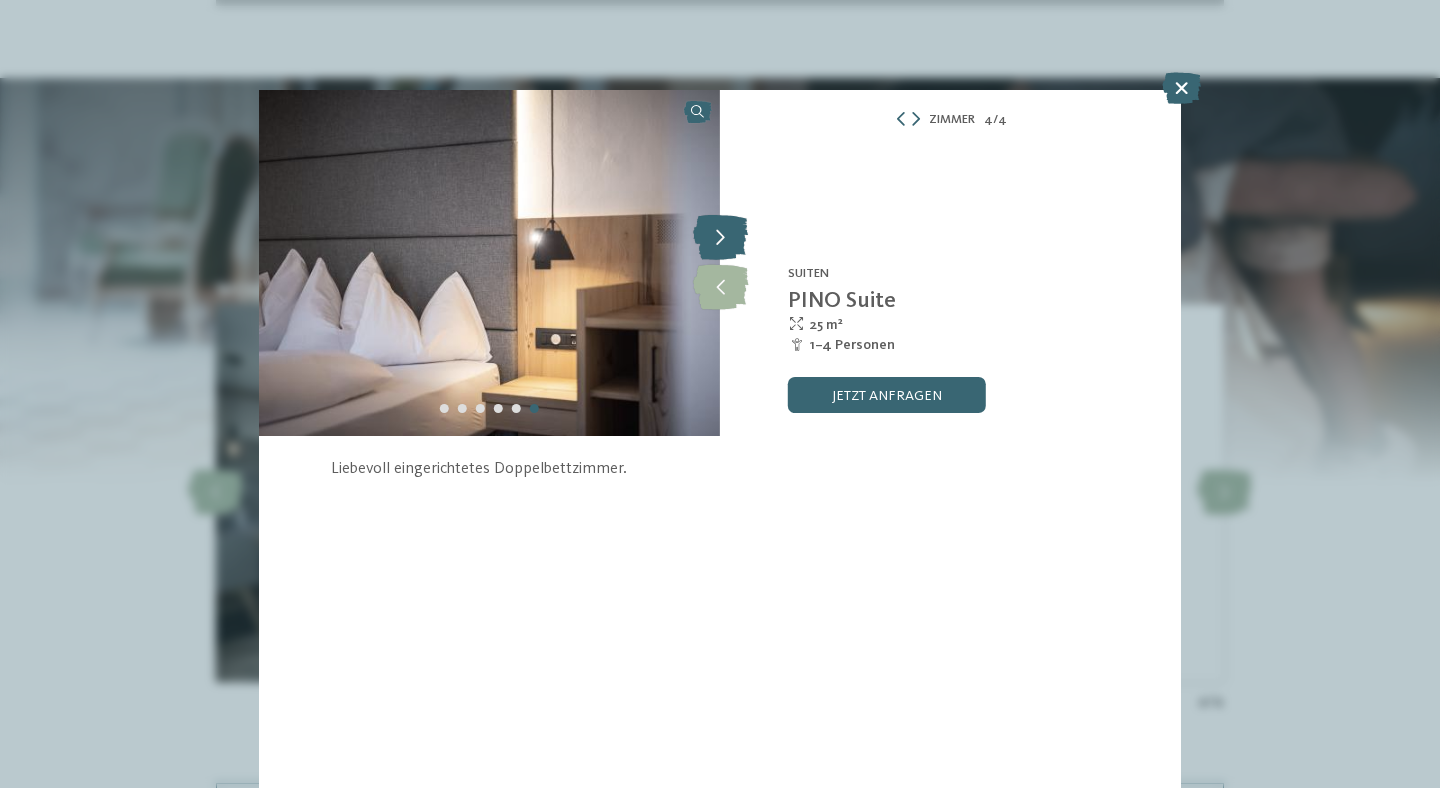 click at bounding box center (720, 238) 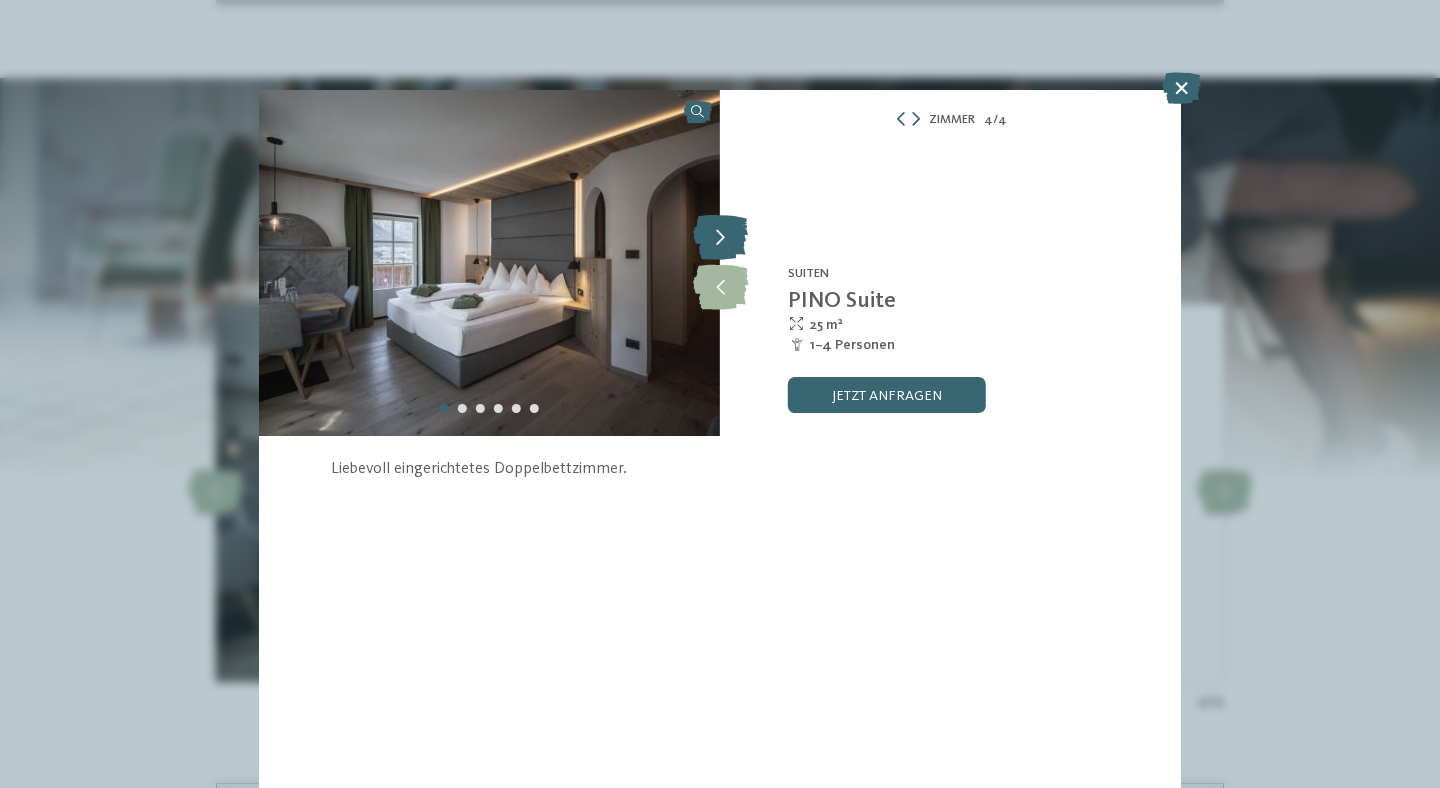 click at bounding box center (720, 238) 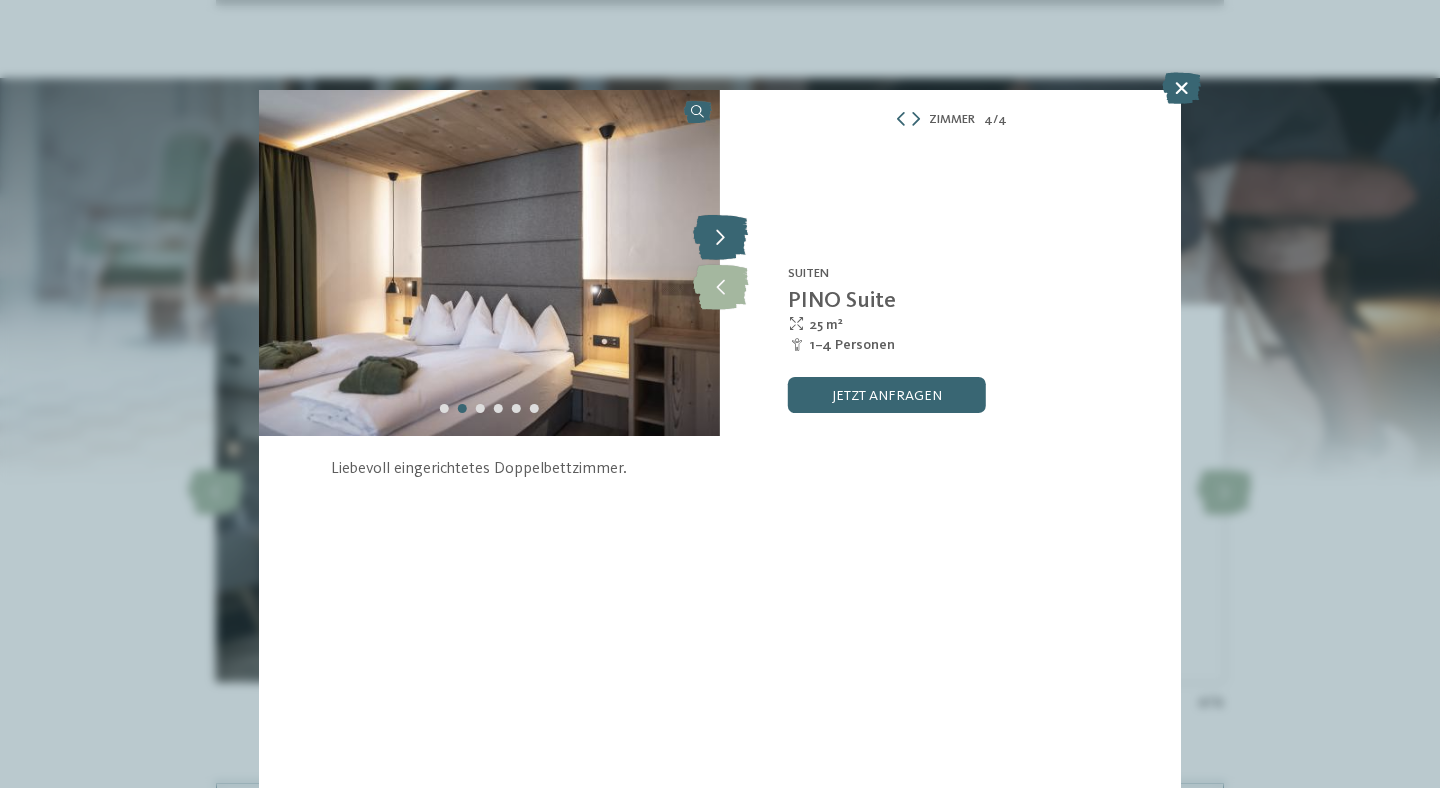 click at bounding box center [720, 238] 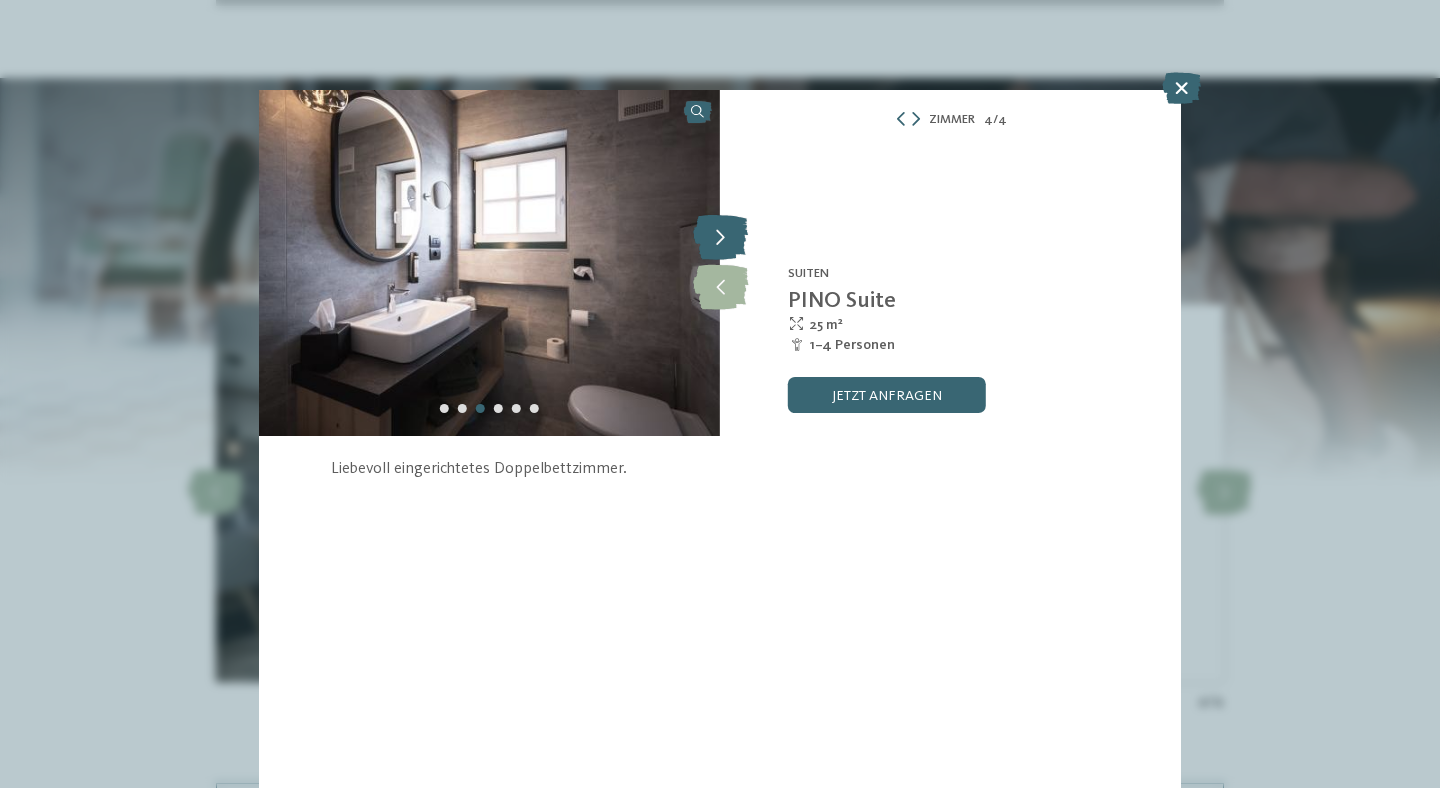 click at bounding box center (720, 238) 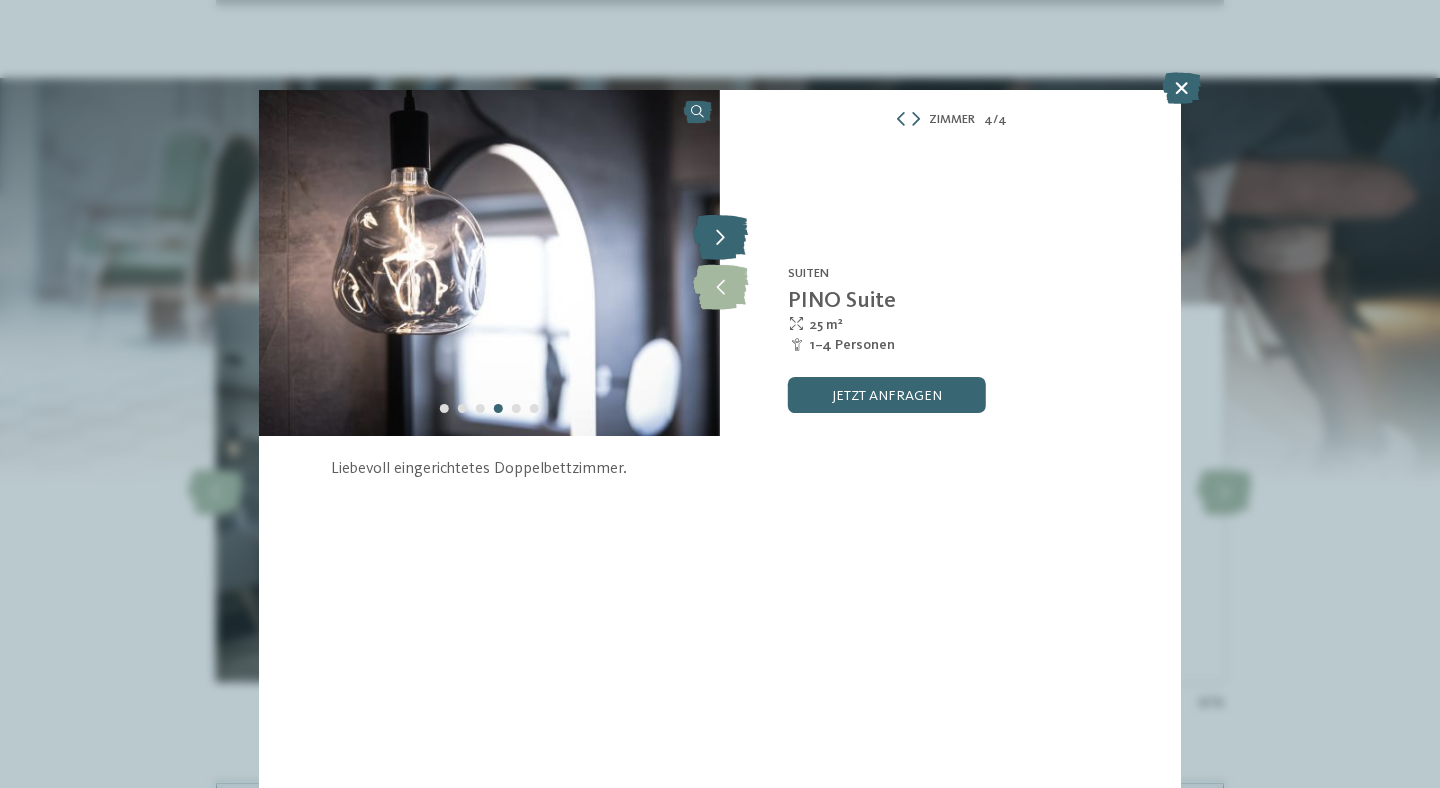 click at bounding box center [720, 238] 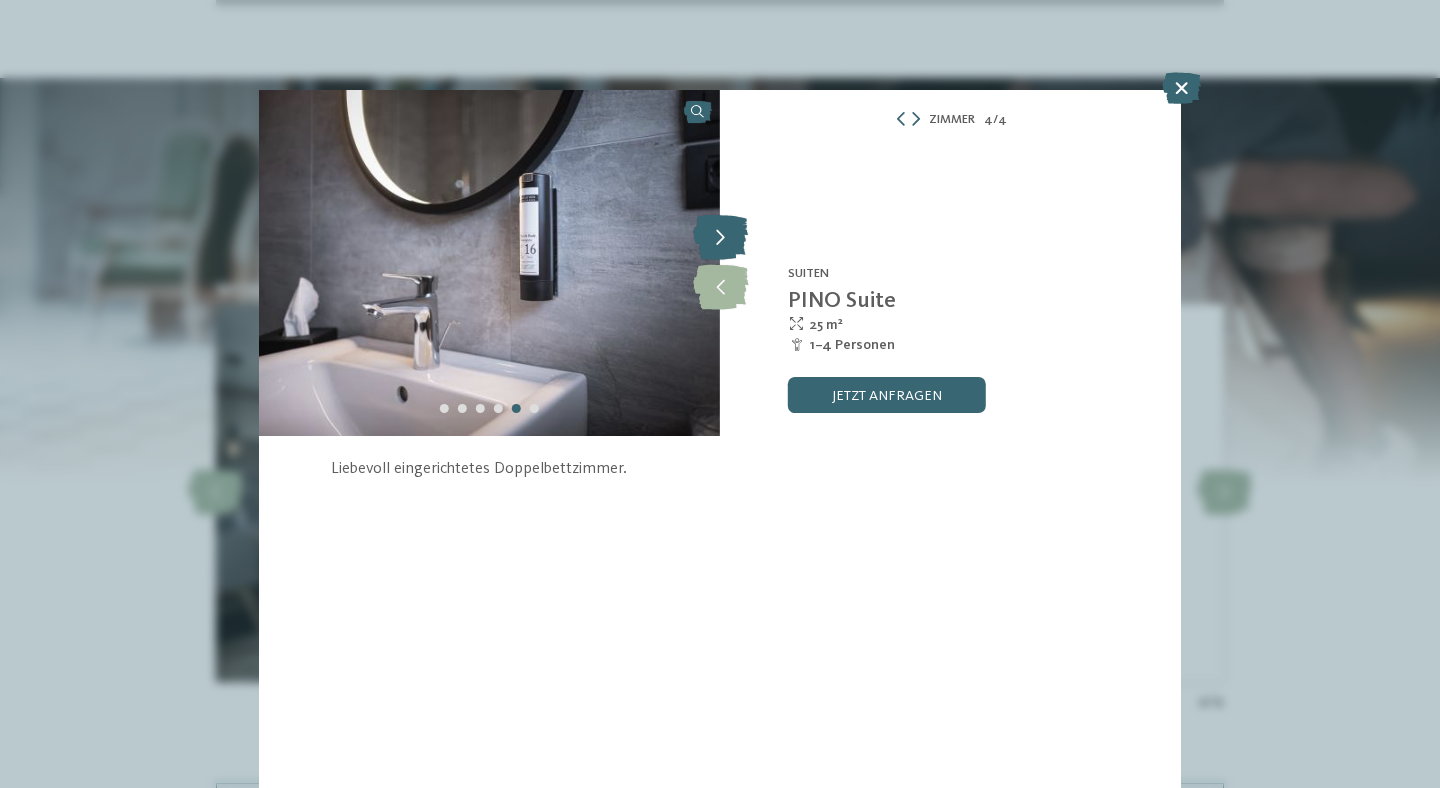 click at bounding box center (720, 238) 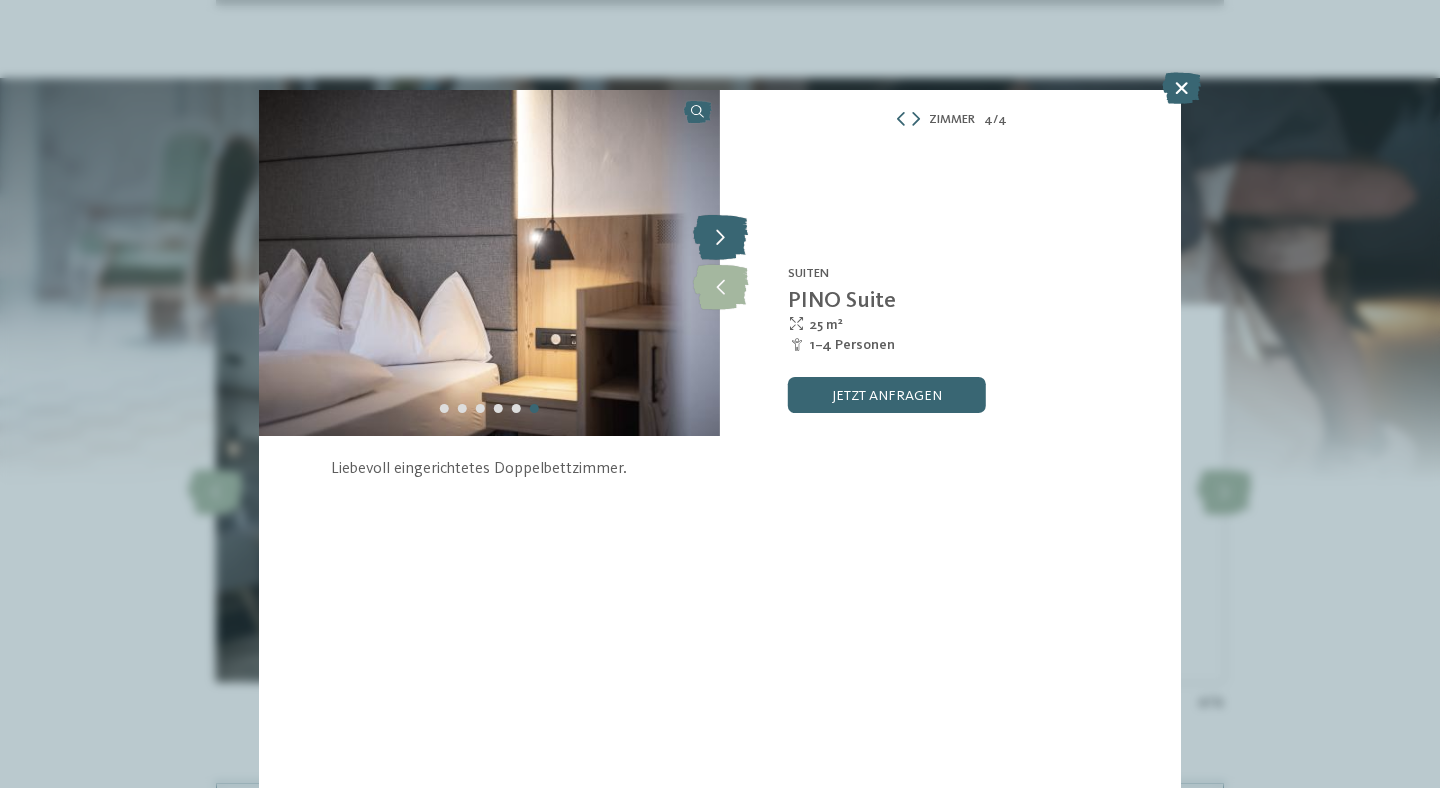 click at bounding box center (720, 238) 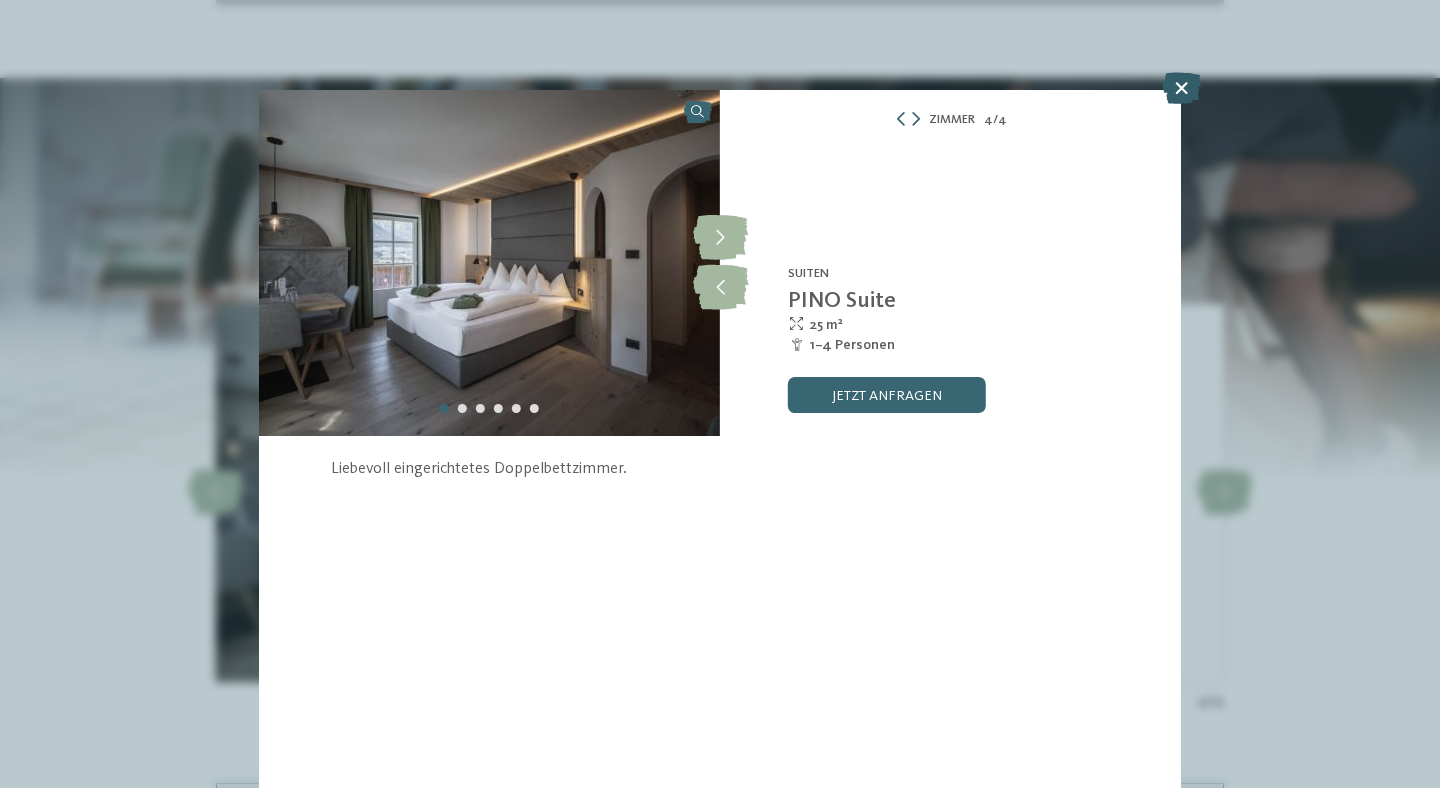 click at bounding box center (1181, 88) 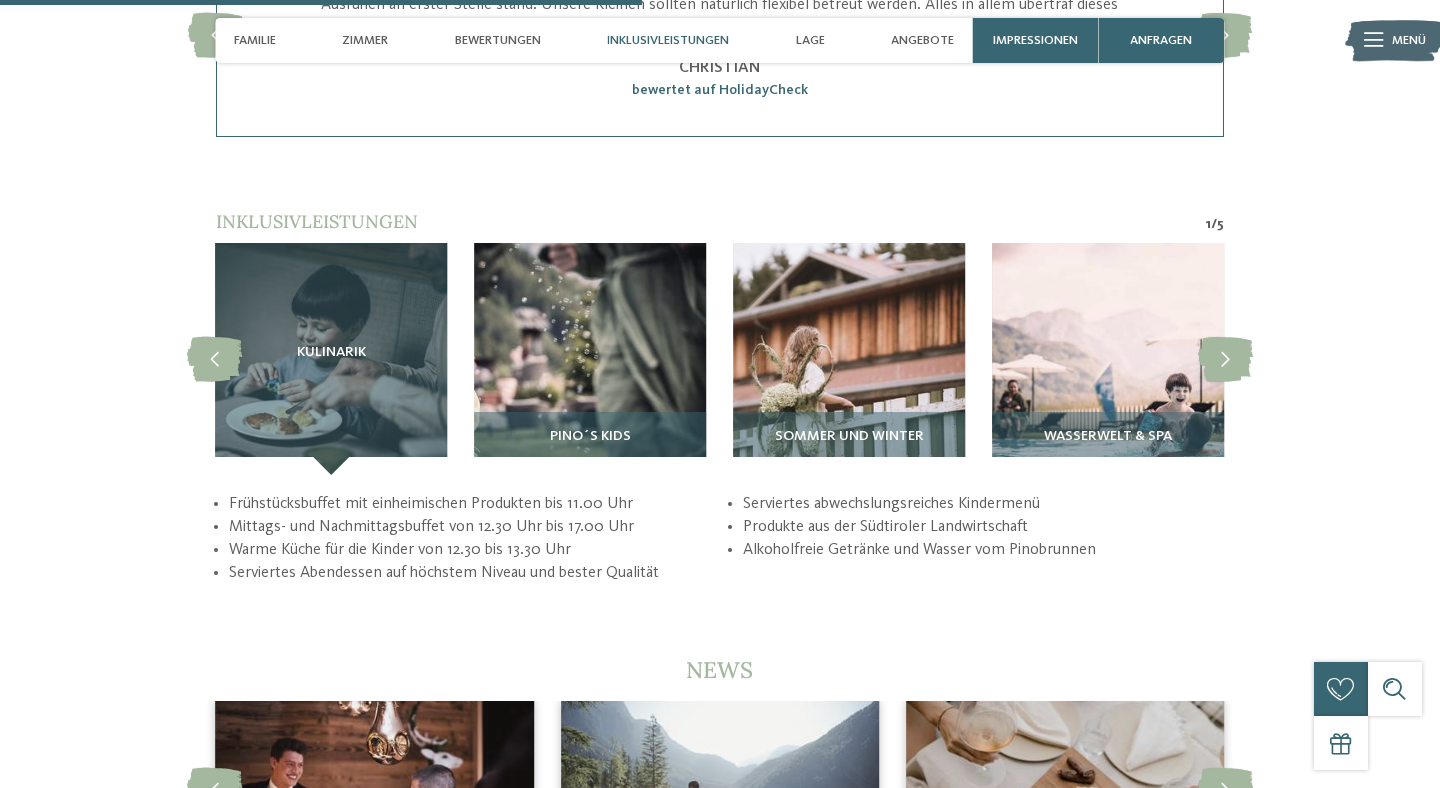 scroll, scrollTop: 3329, scrollLeft: 0, axis: vertical 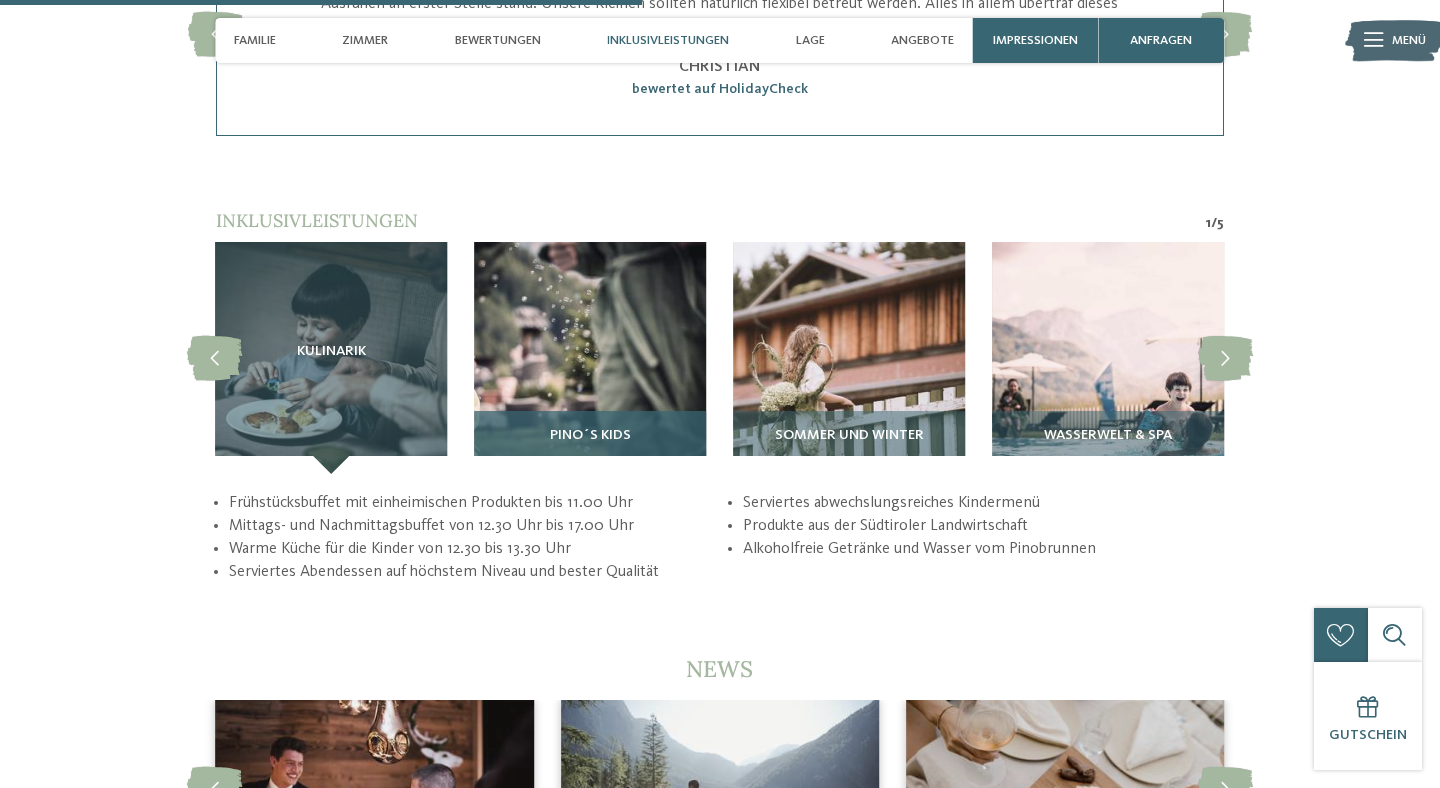 click at bounding box center (590, 358) 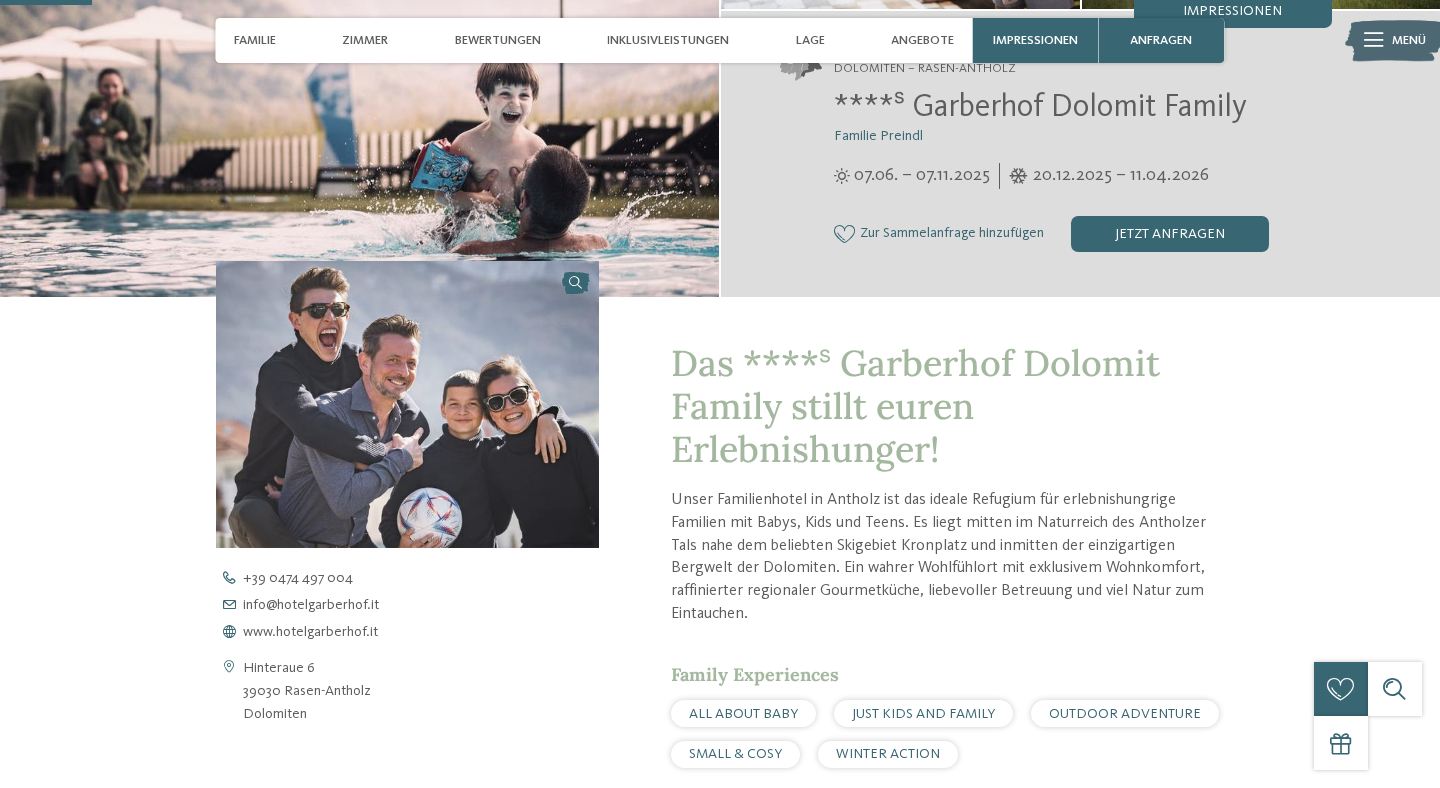 scroll, scrollTop: 0, scrollLeft: 0, axis: both 